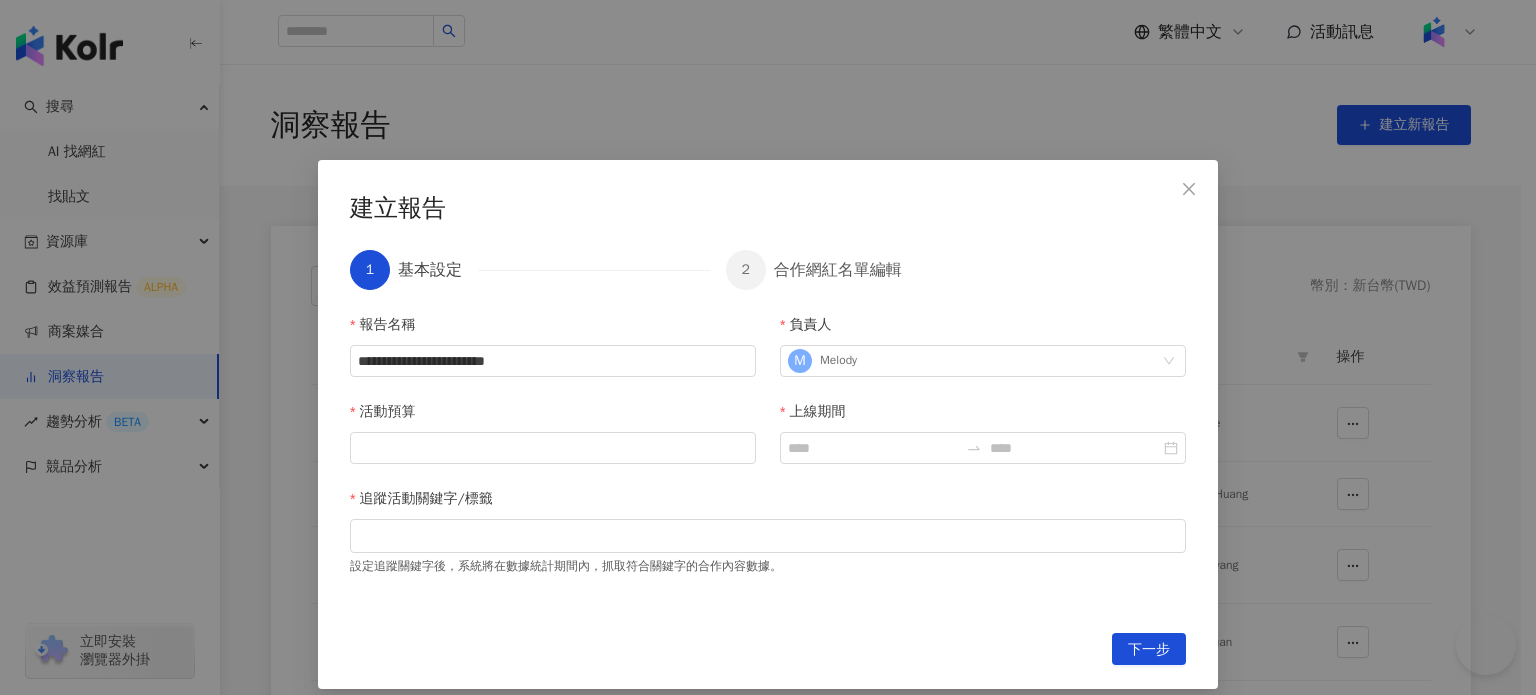 scroll, scrollTop: 0, scrollLeft: 0, axis: both 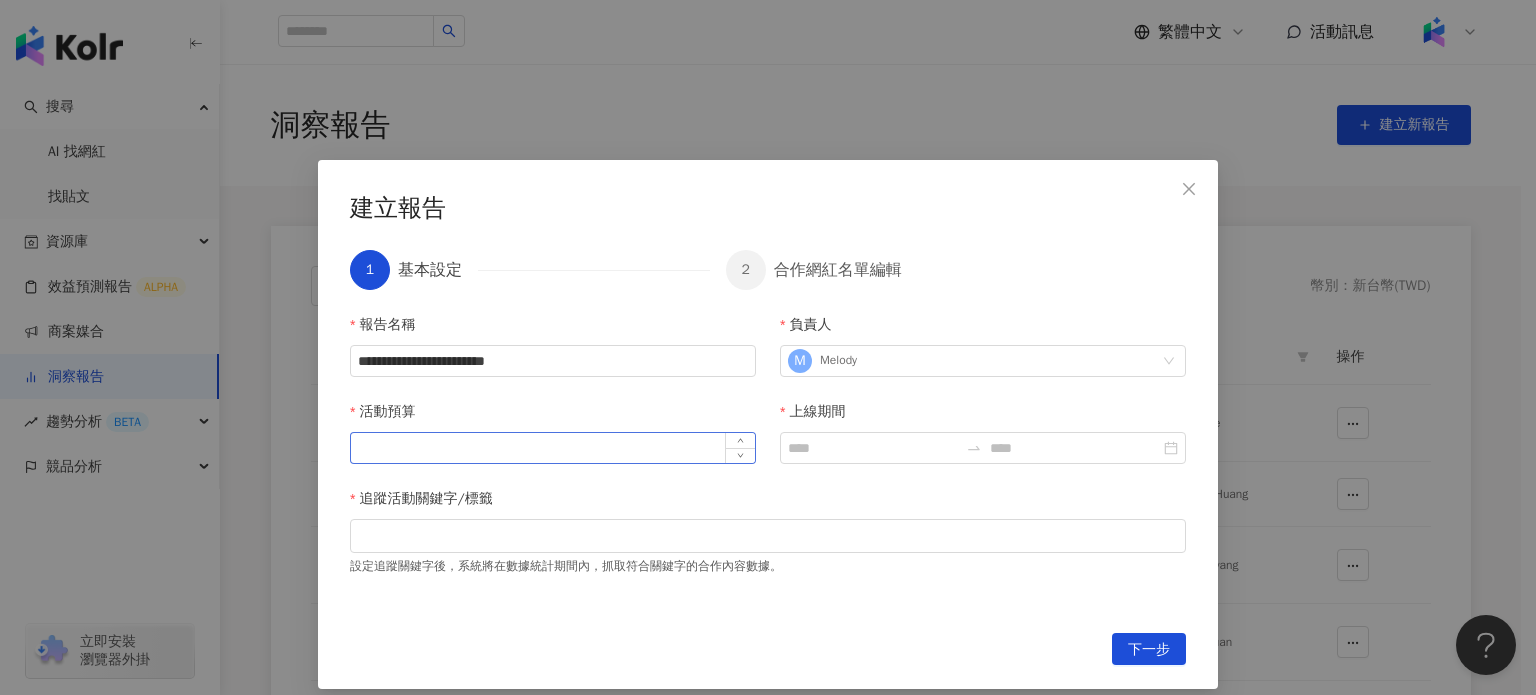 click on "活動預算" at bounding box center (553, 448) 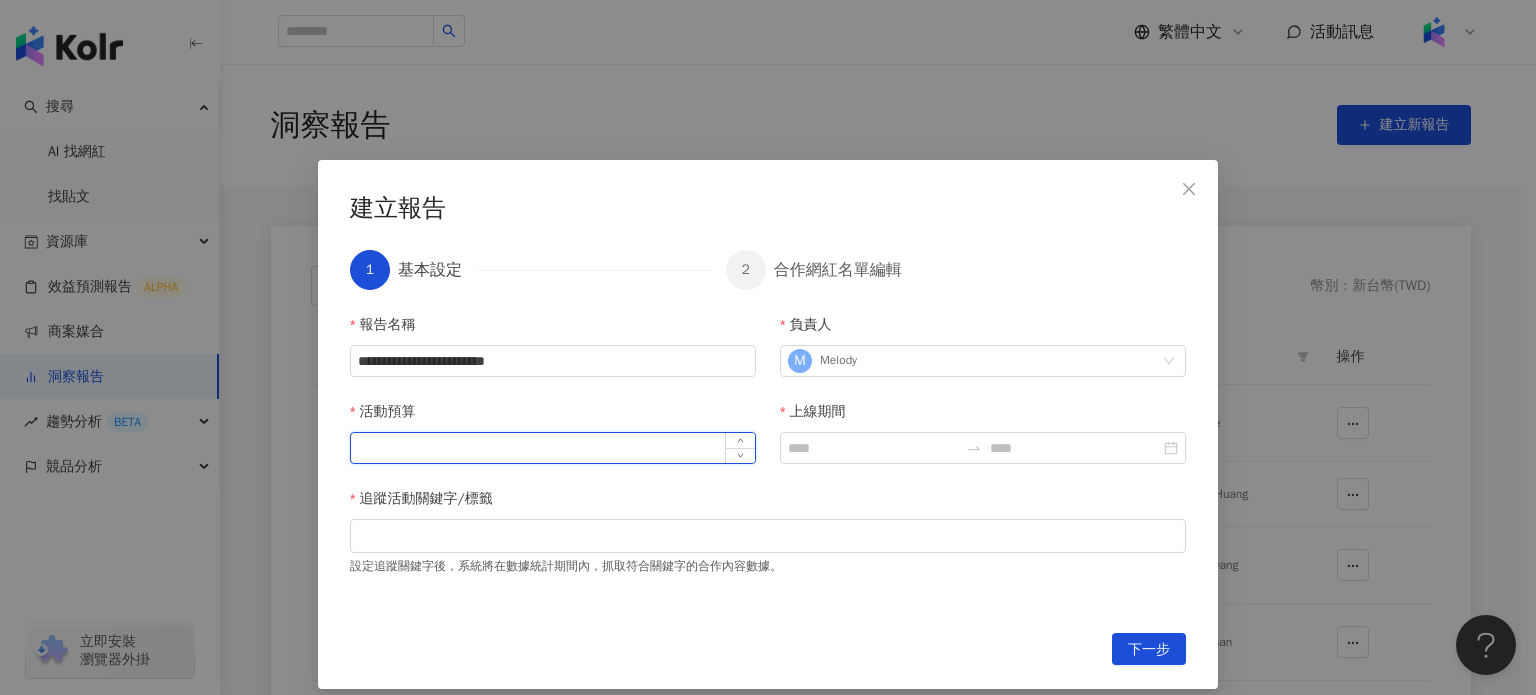 click on "活動預算" at bounding box center (553, 448) 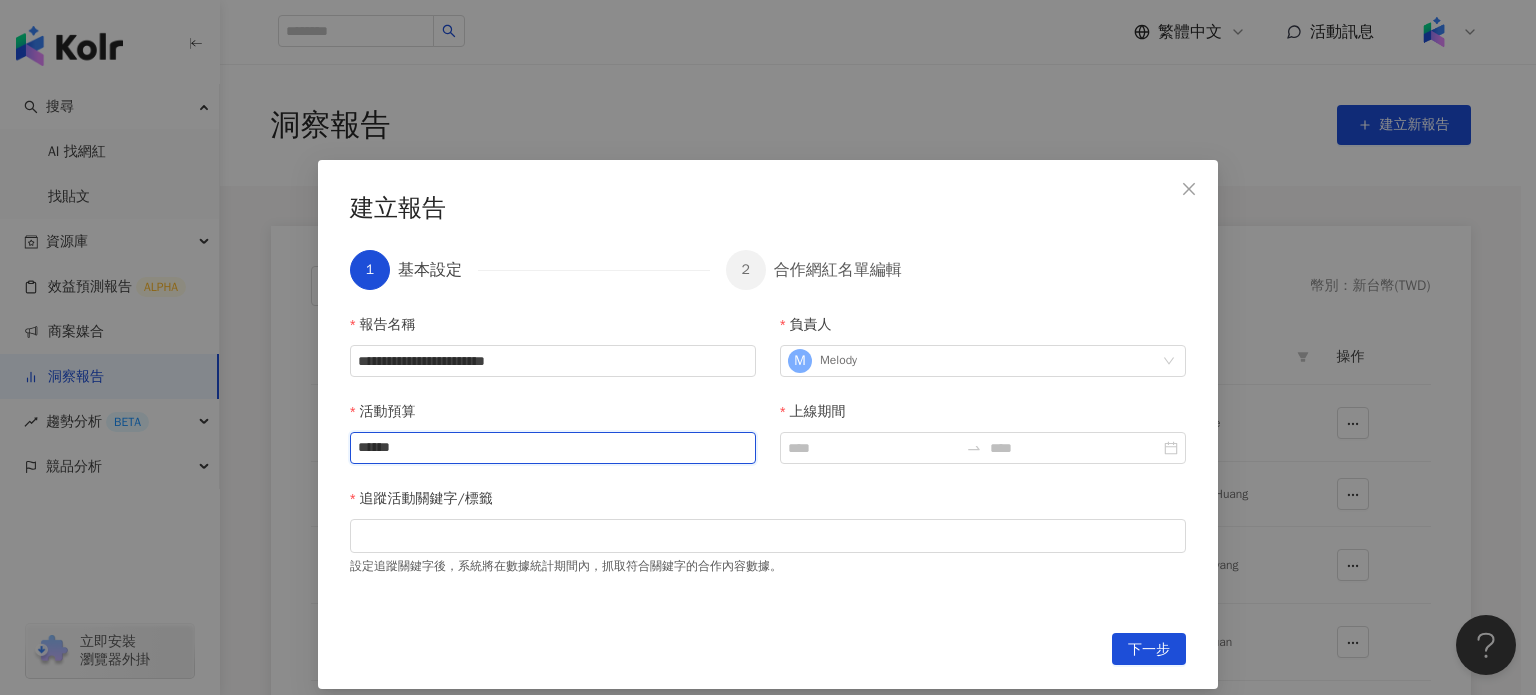 type on "******" 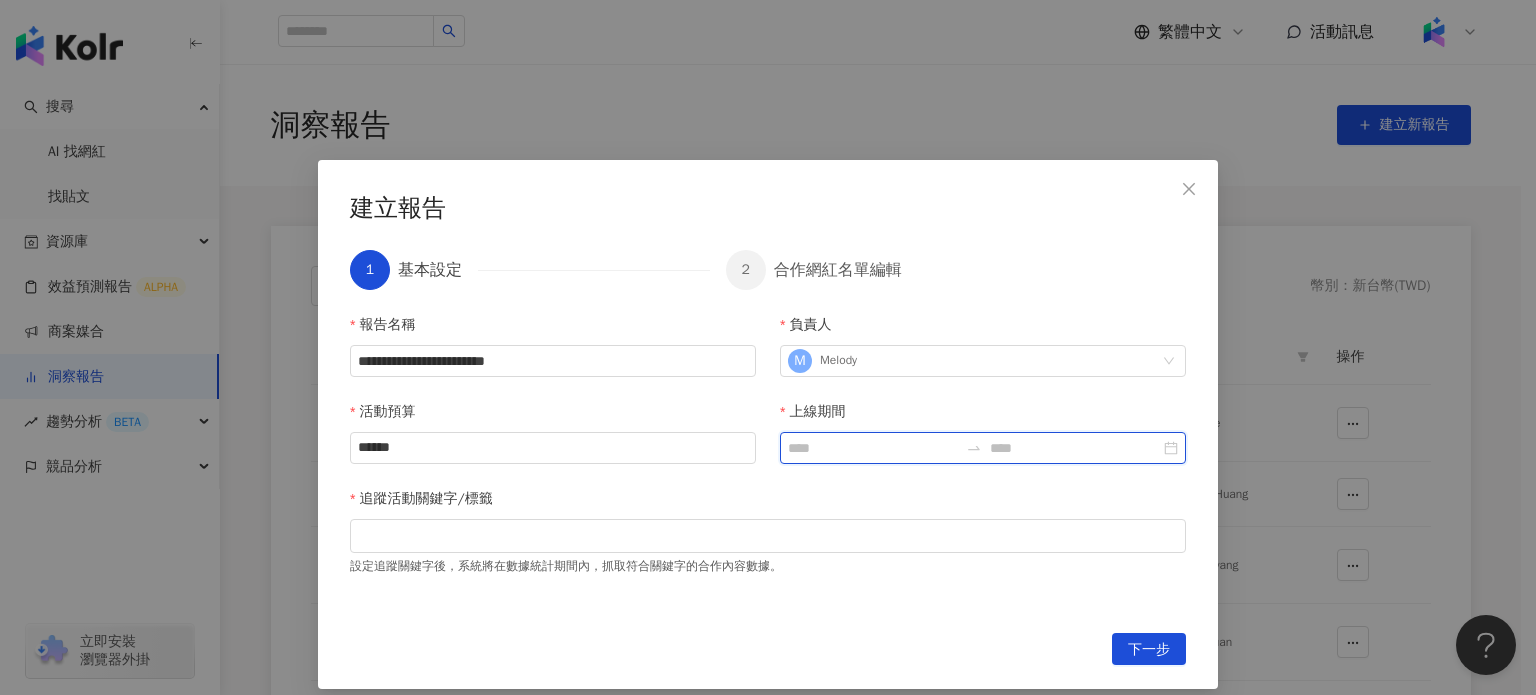 click on "上線期間" at bounding box center [873, 448] 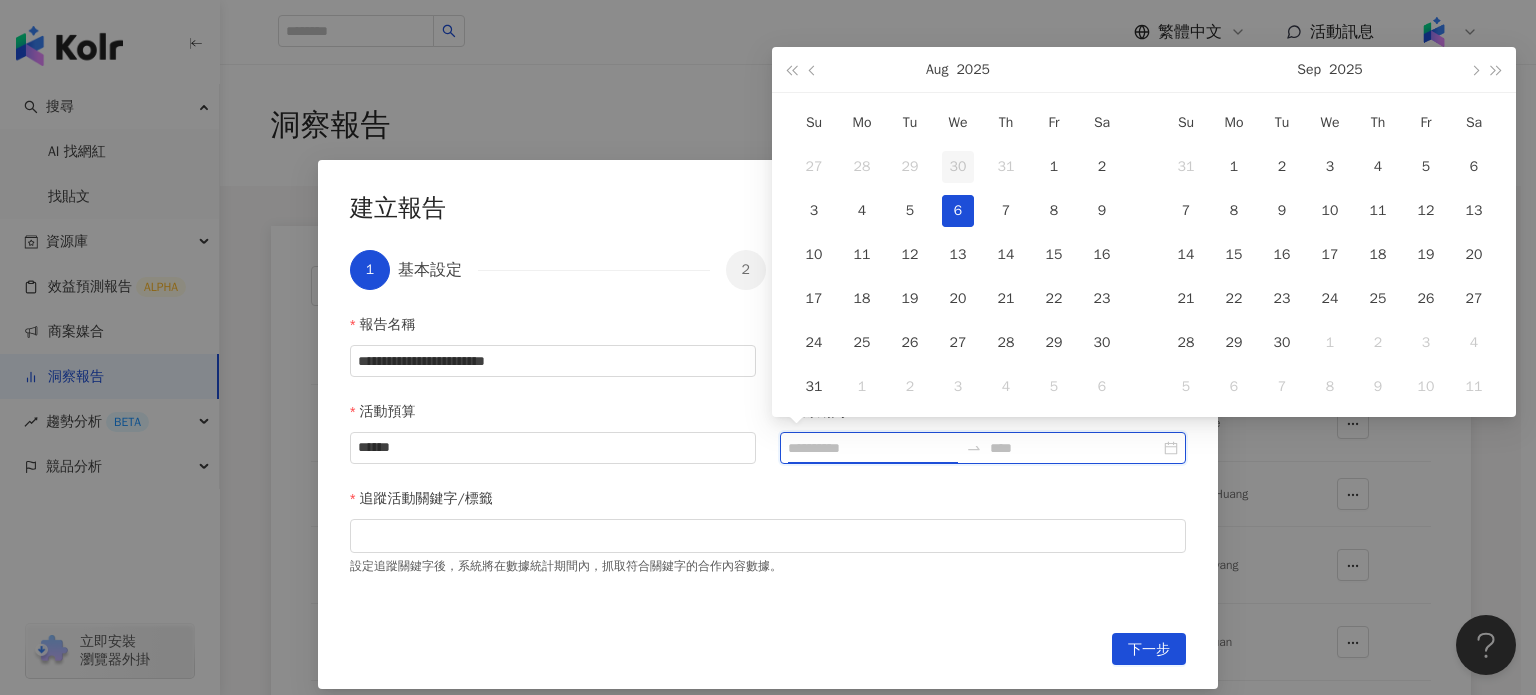 type on "**********" 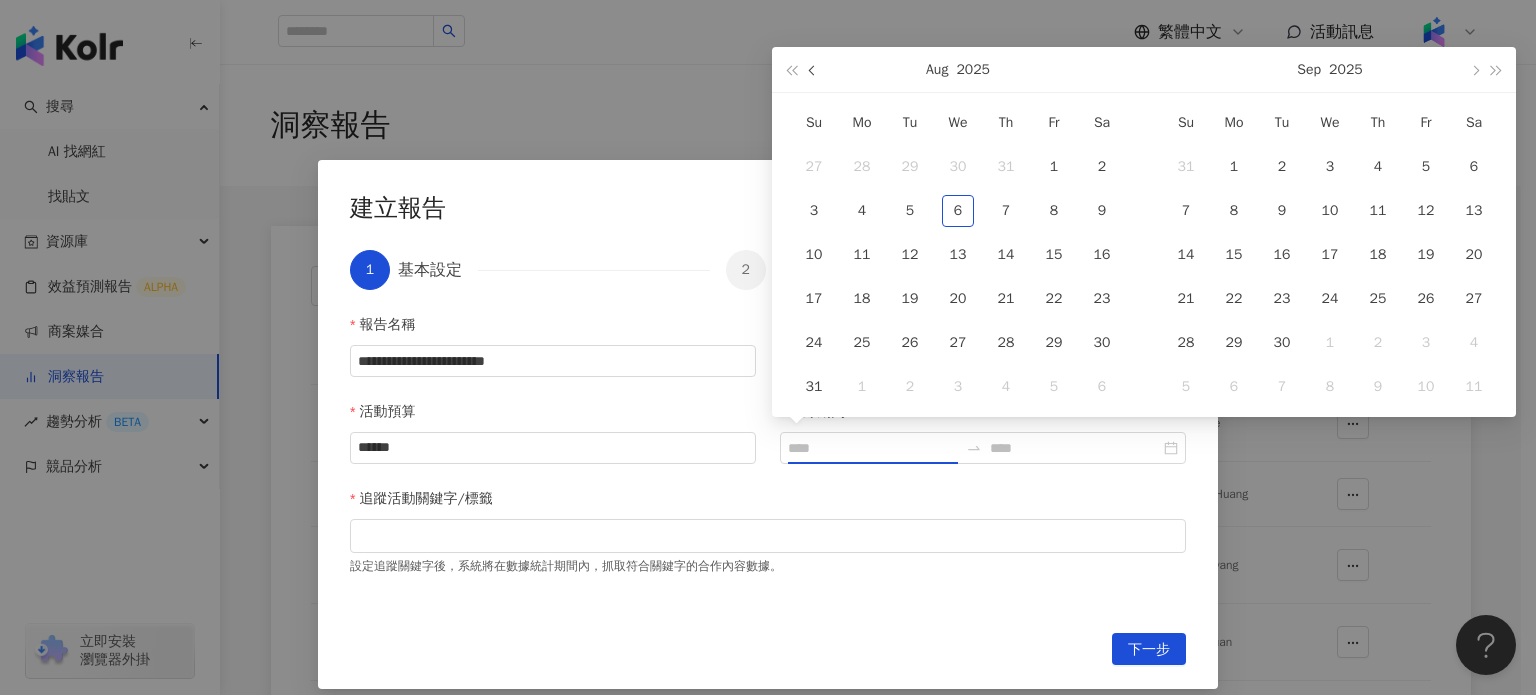 click at bounding box center (813, 69) 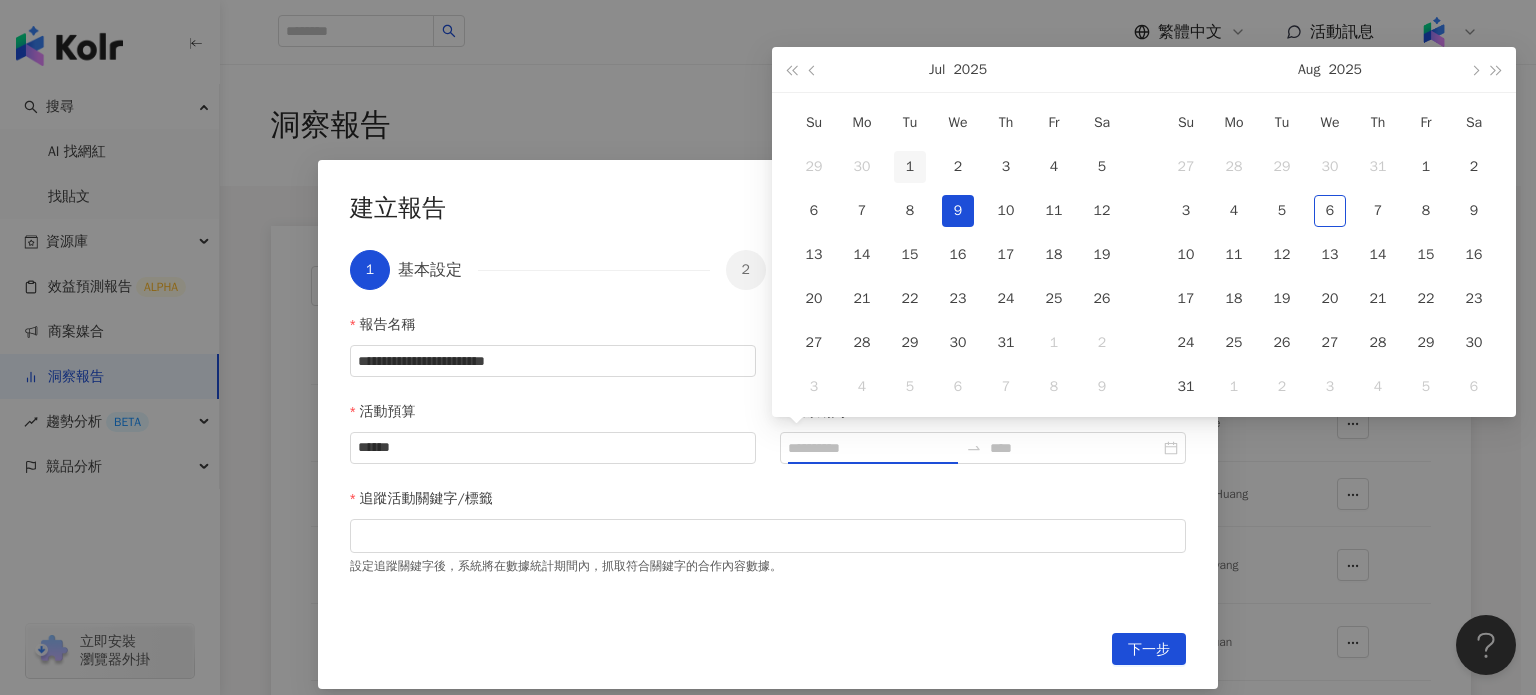type on "**********" 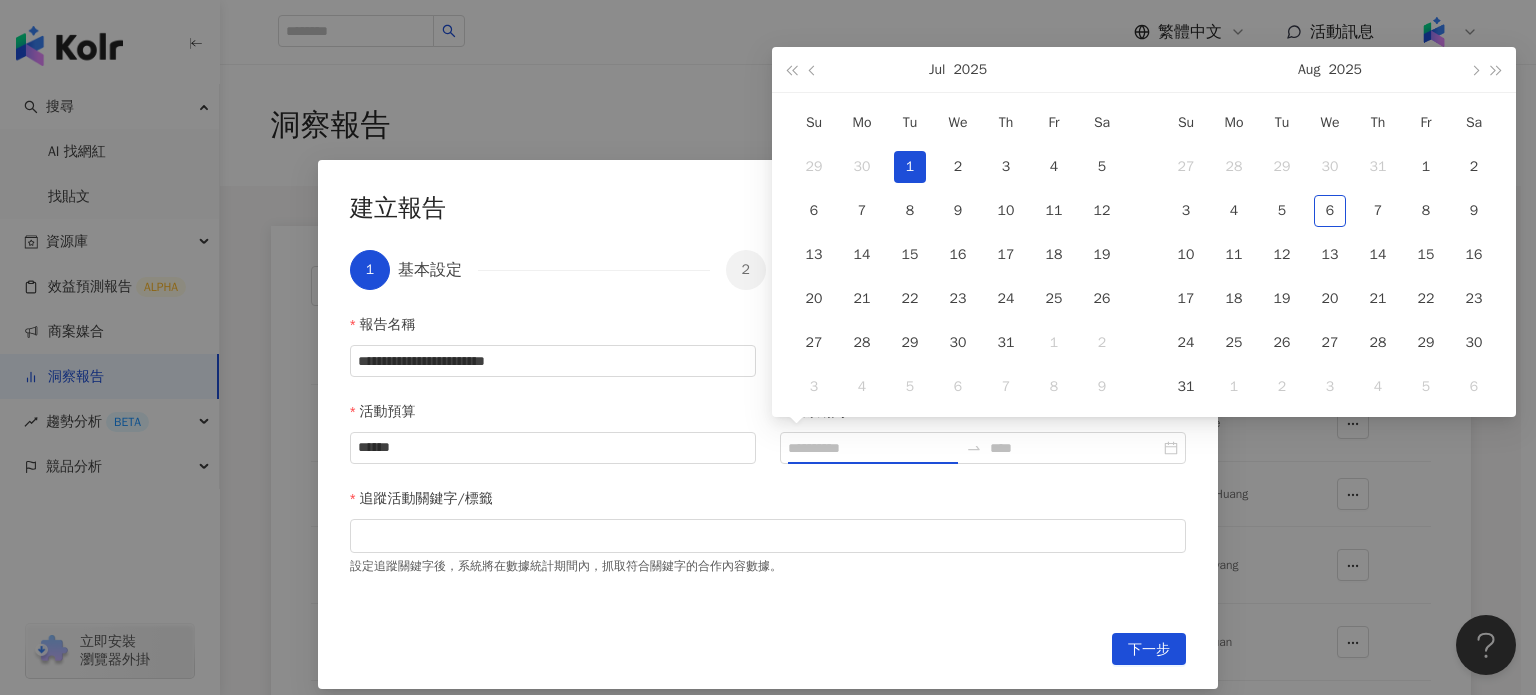 click on "1" at bounding box center [910, 167] 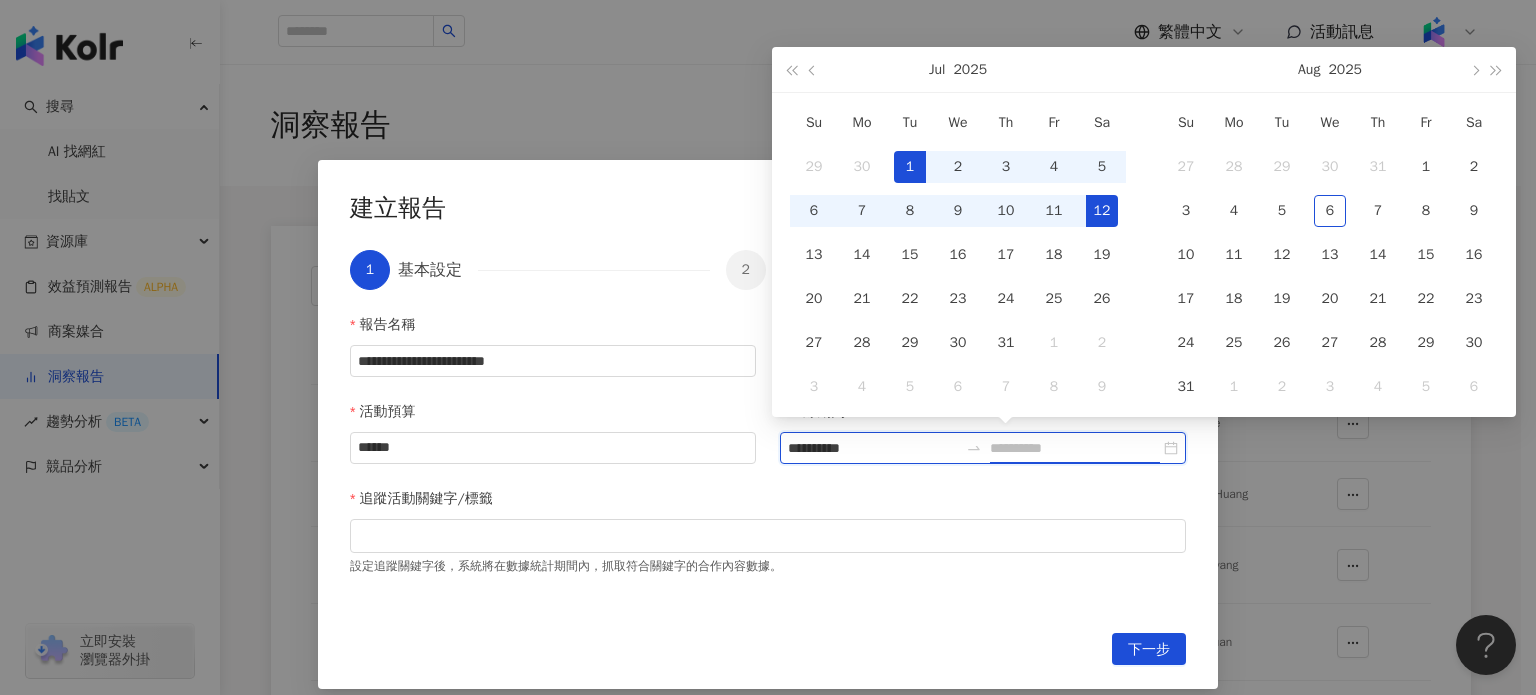 type on "**********" 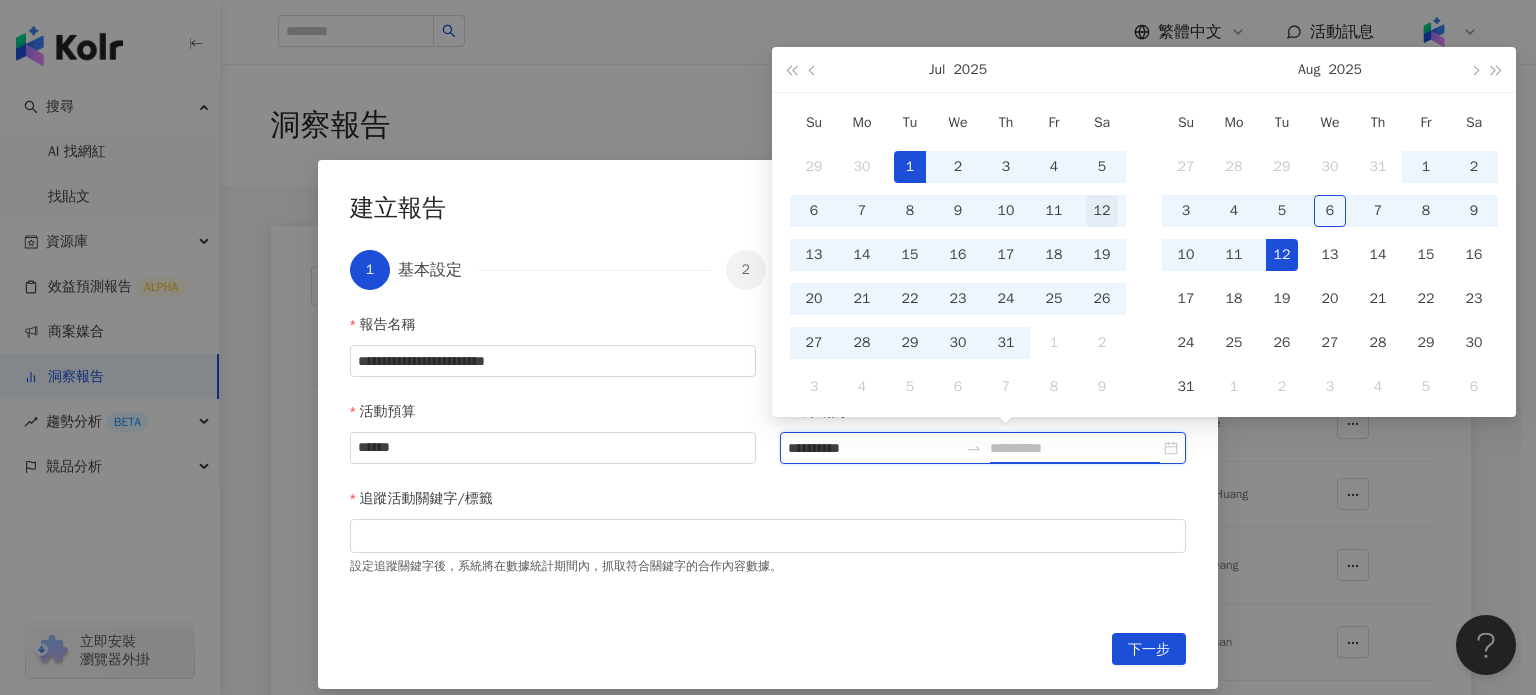 type on "**********" 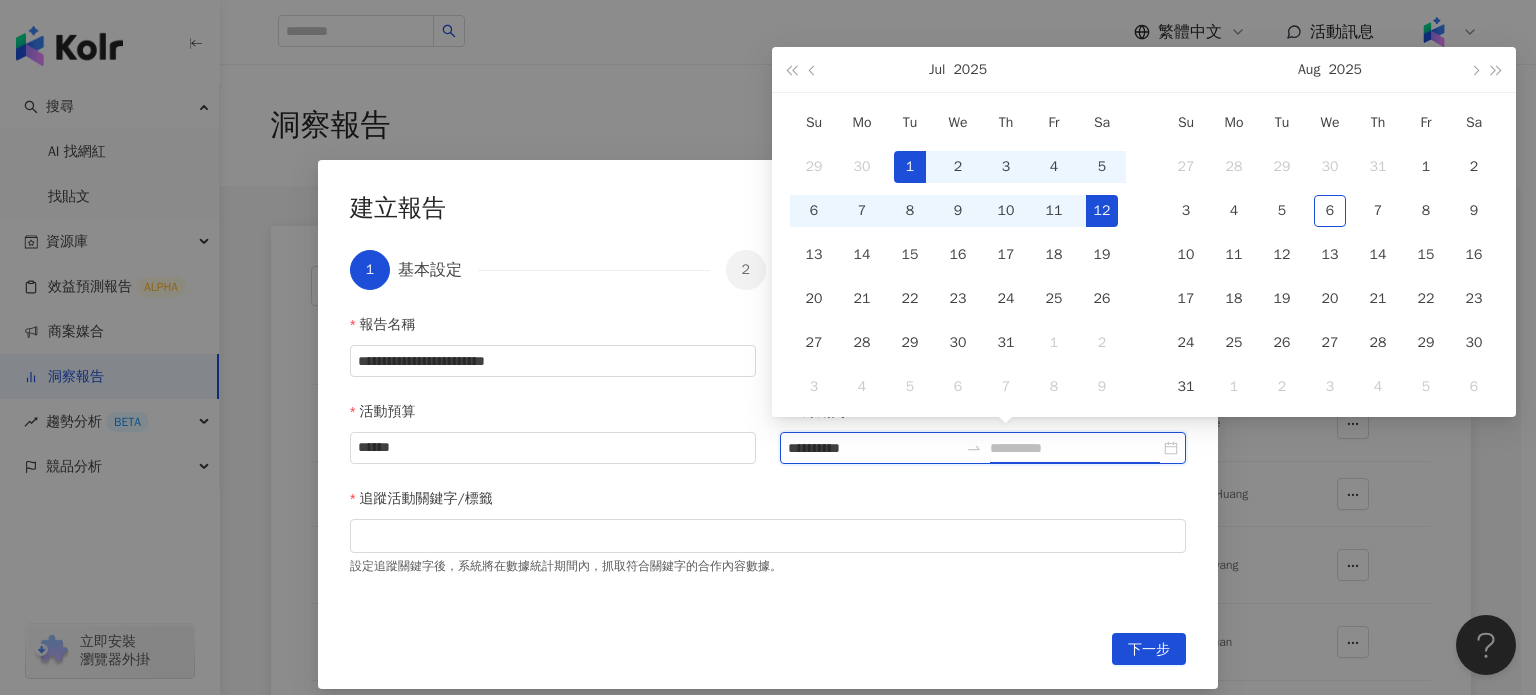 type on "**********" 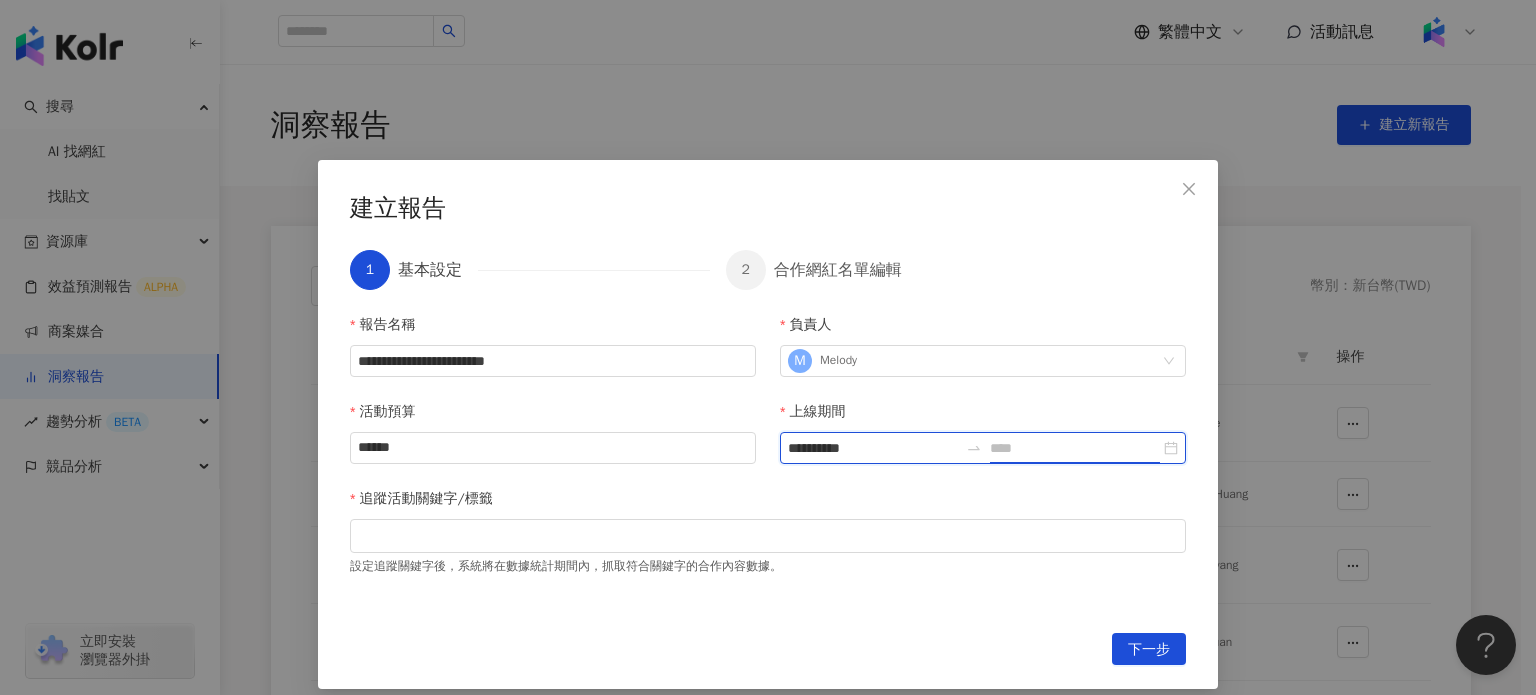 click at bounding box center [1075, 448] 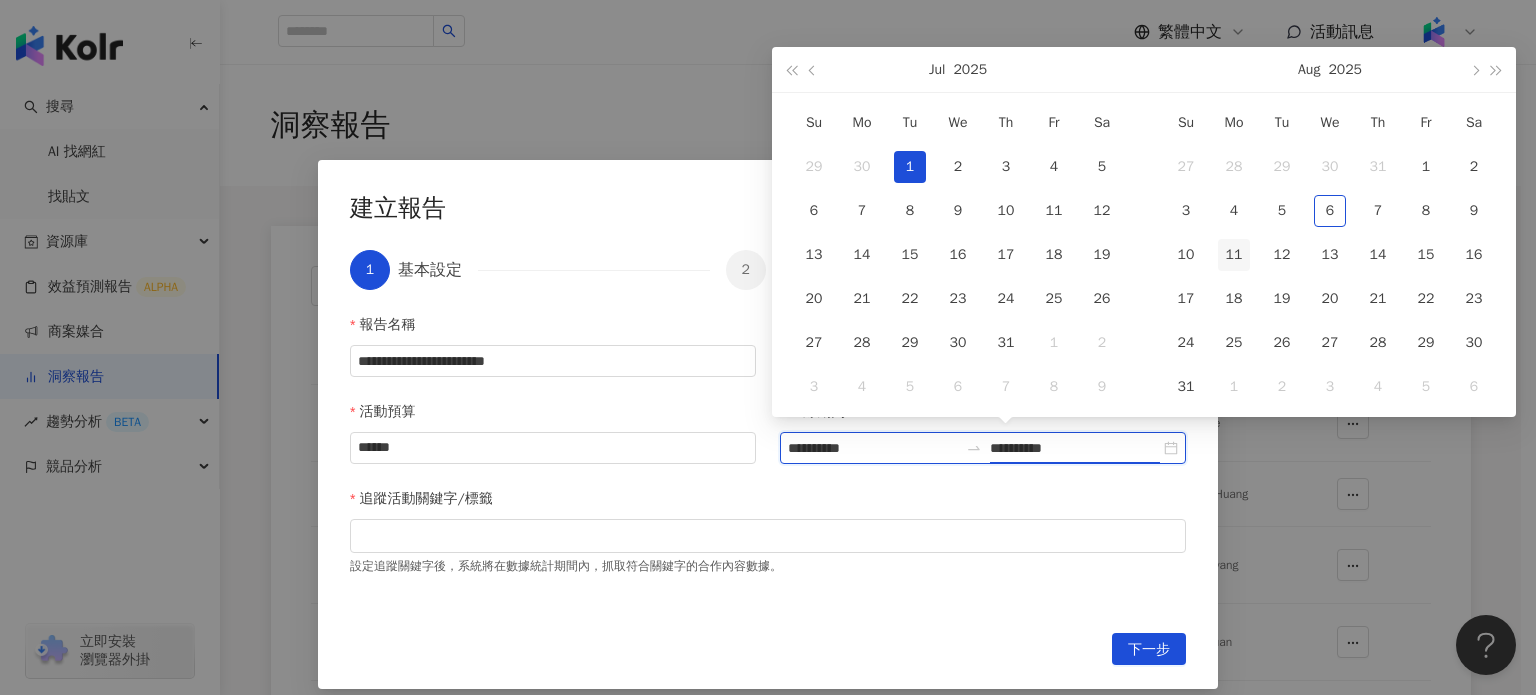 type on "**********" 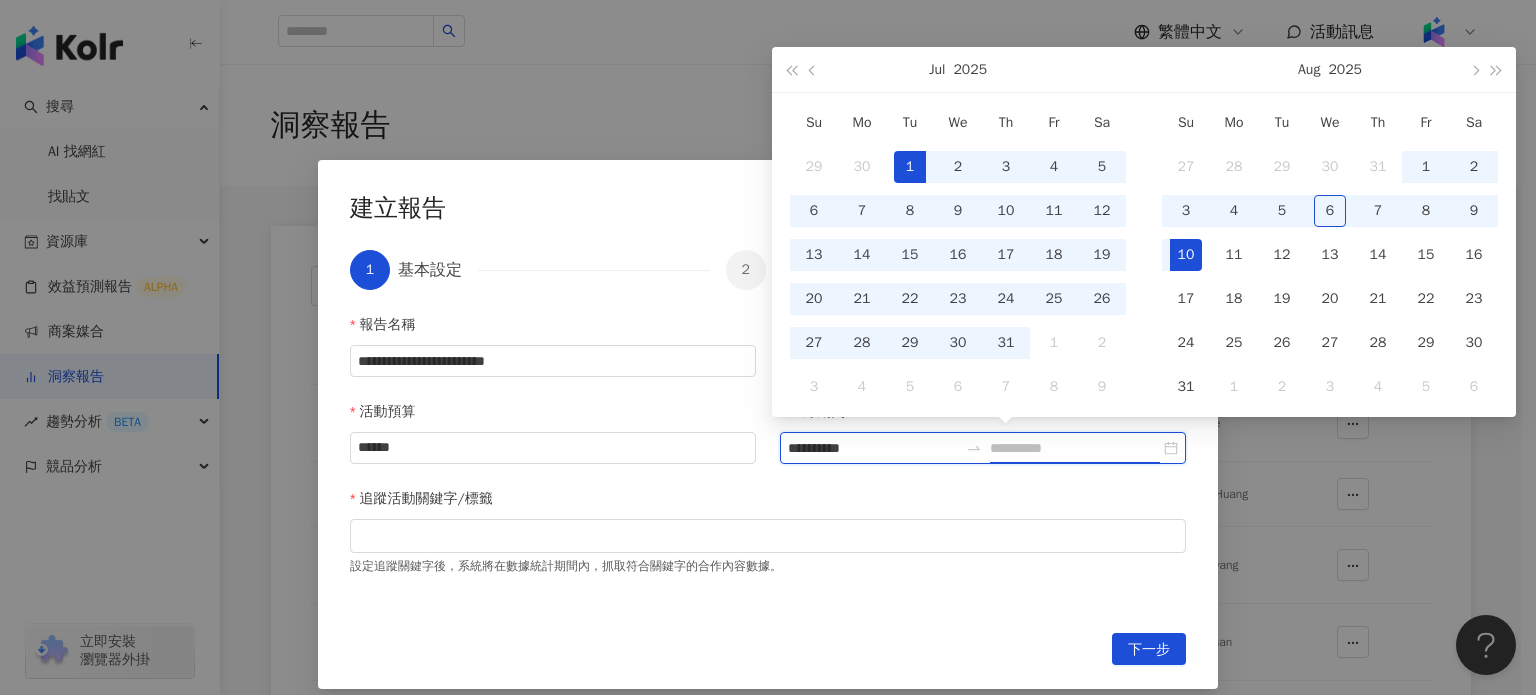 type on "**********" 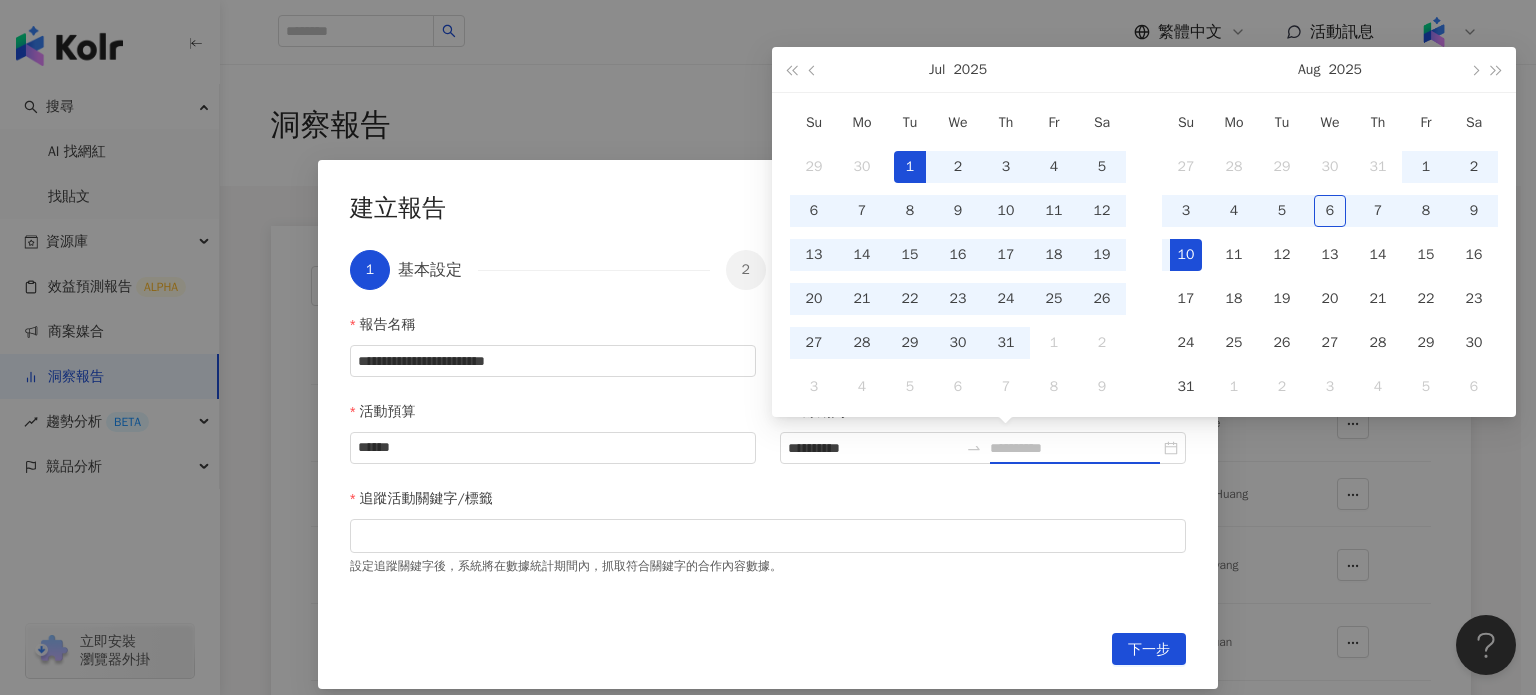 click on "10" at bounding box center (1186, 255) 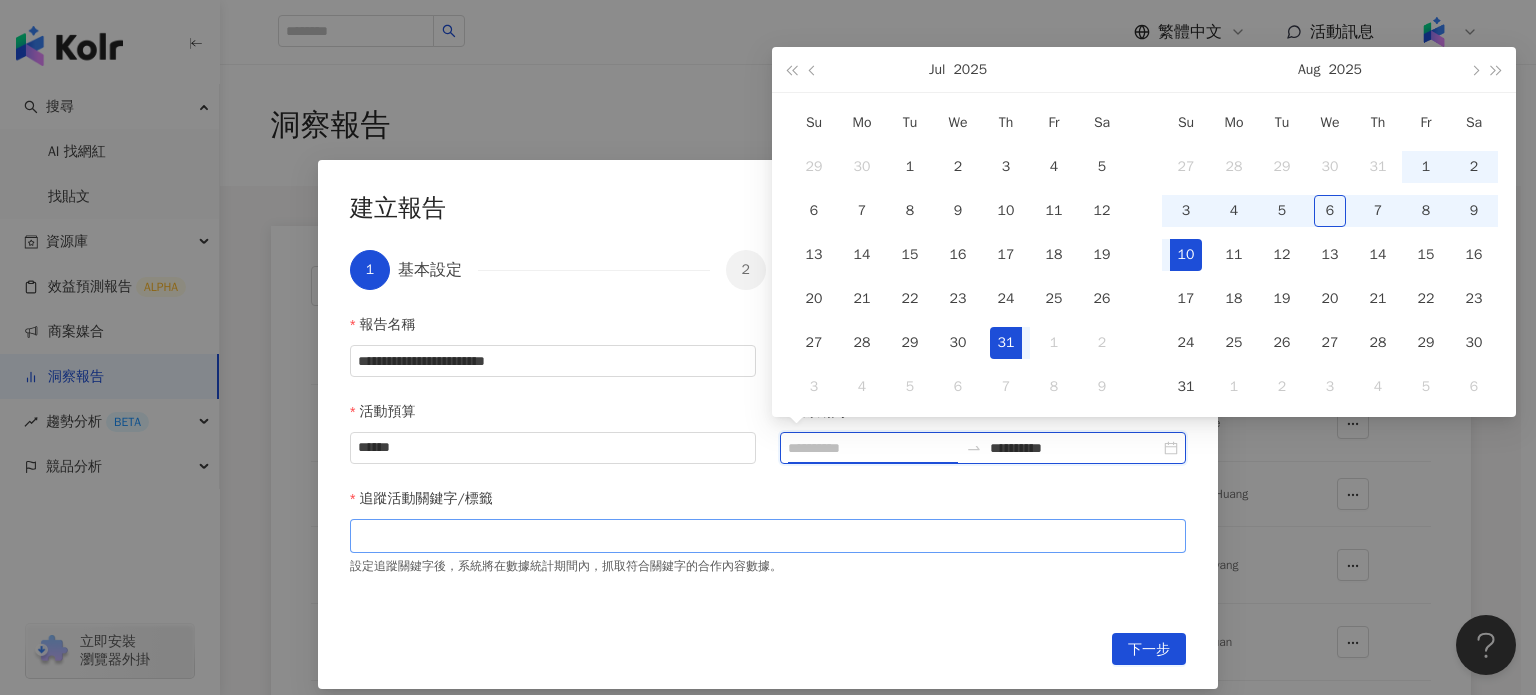 type on "**********" 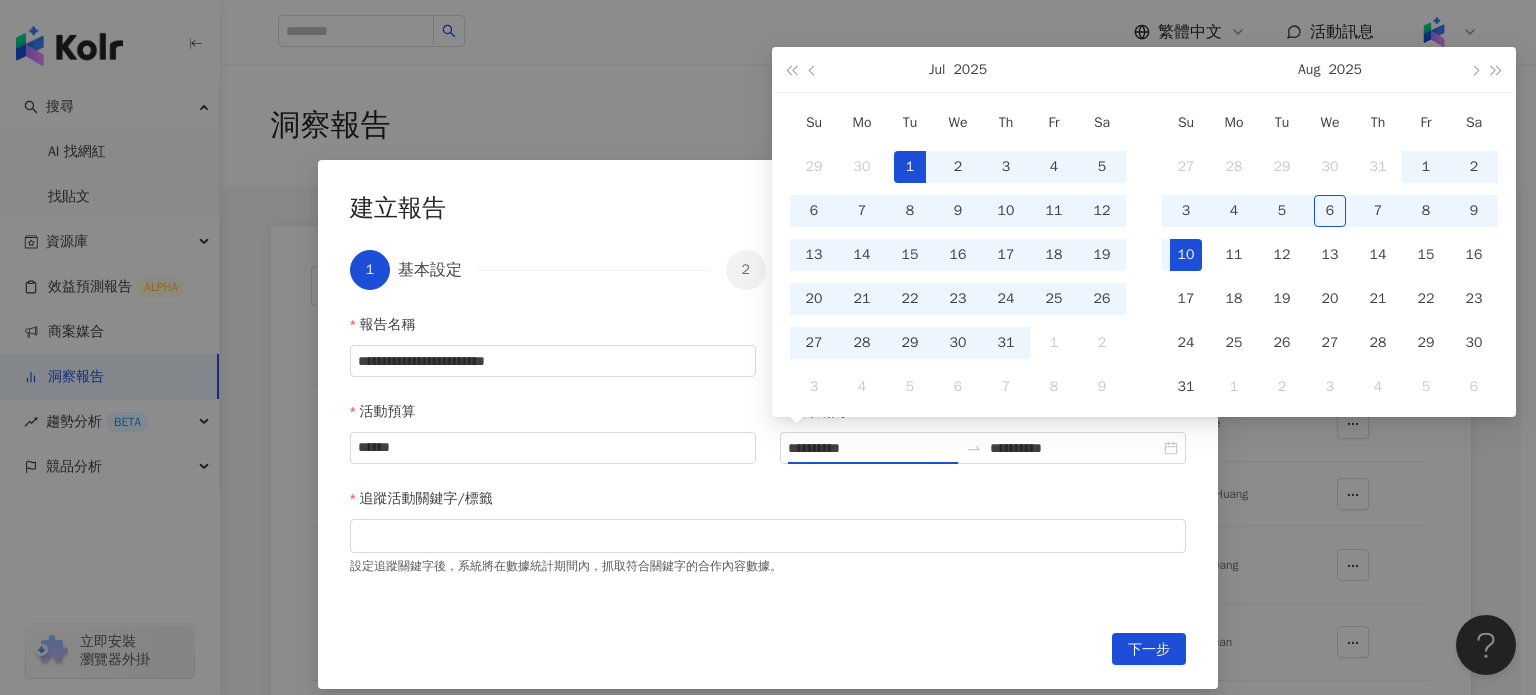 type 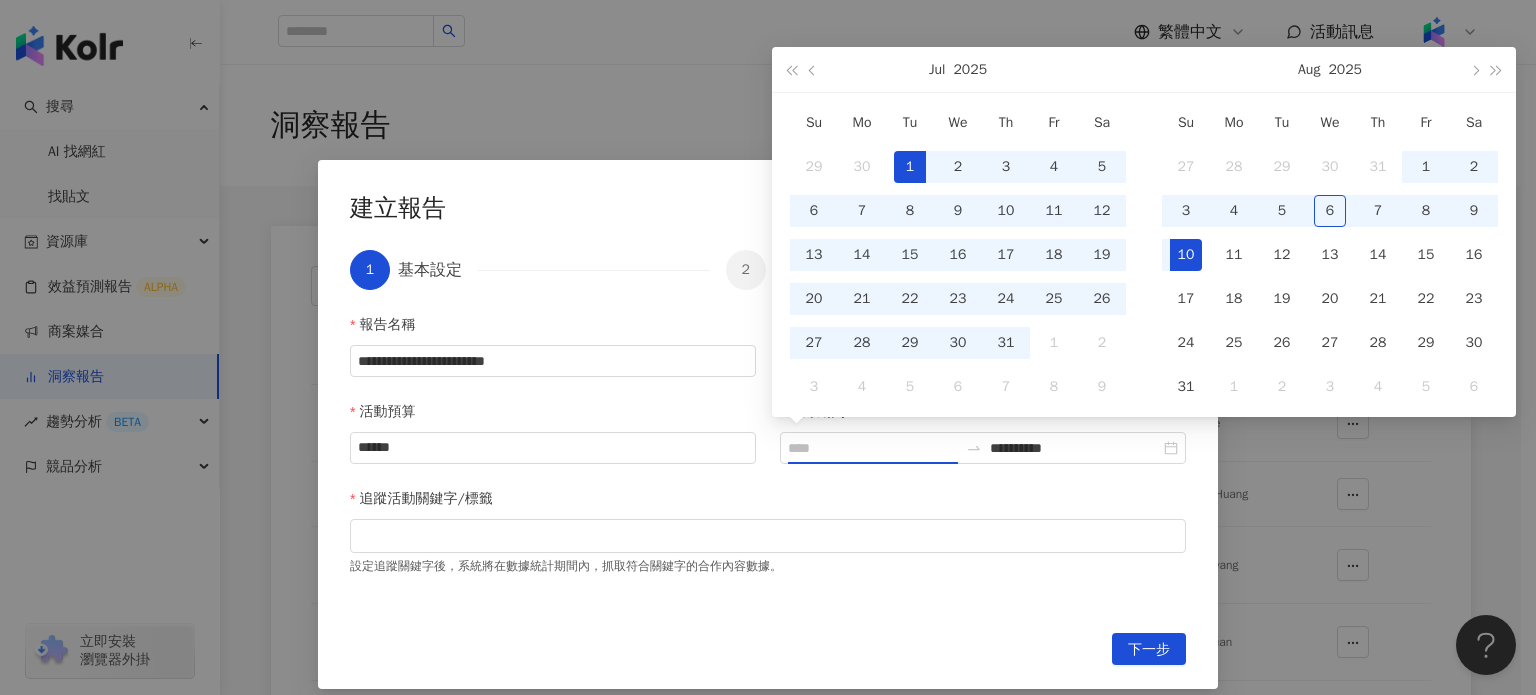 type 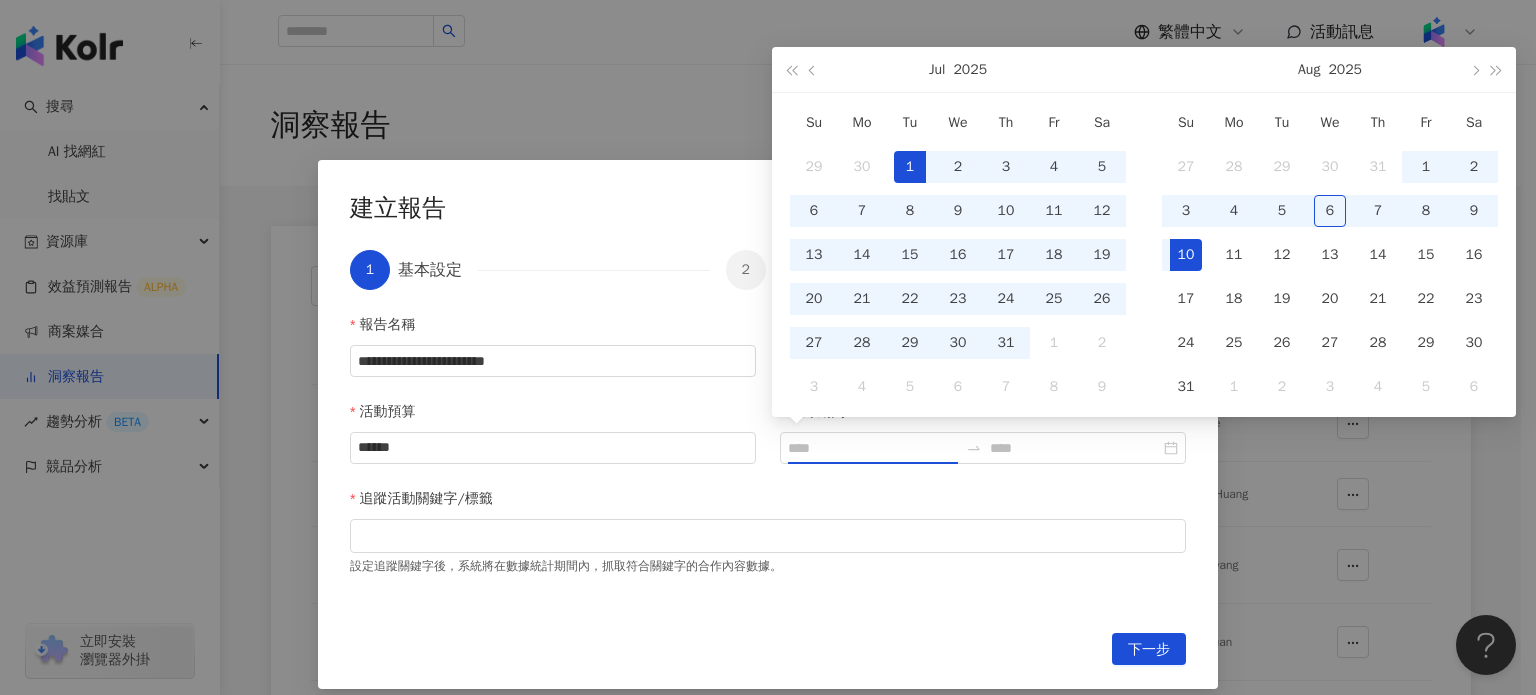 type on "**********" 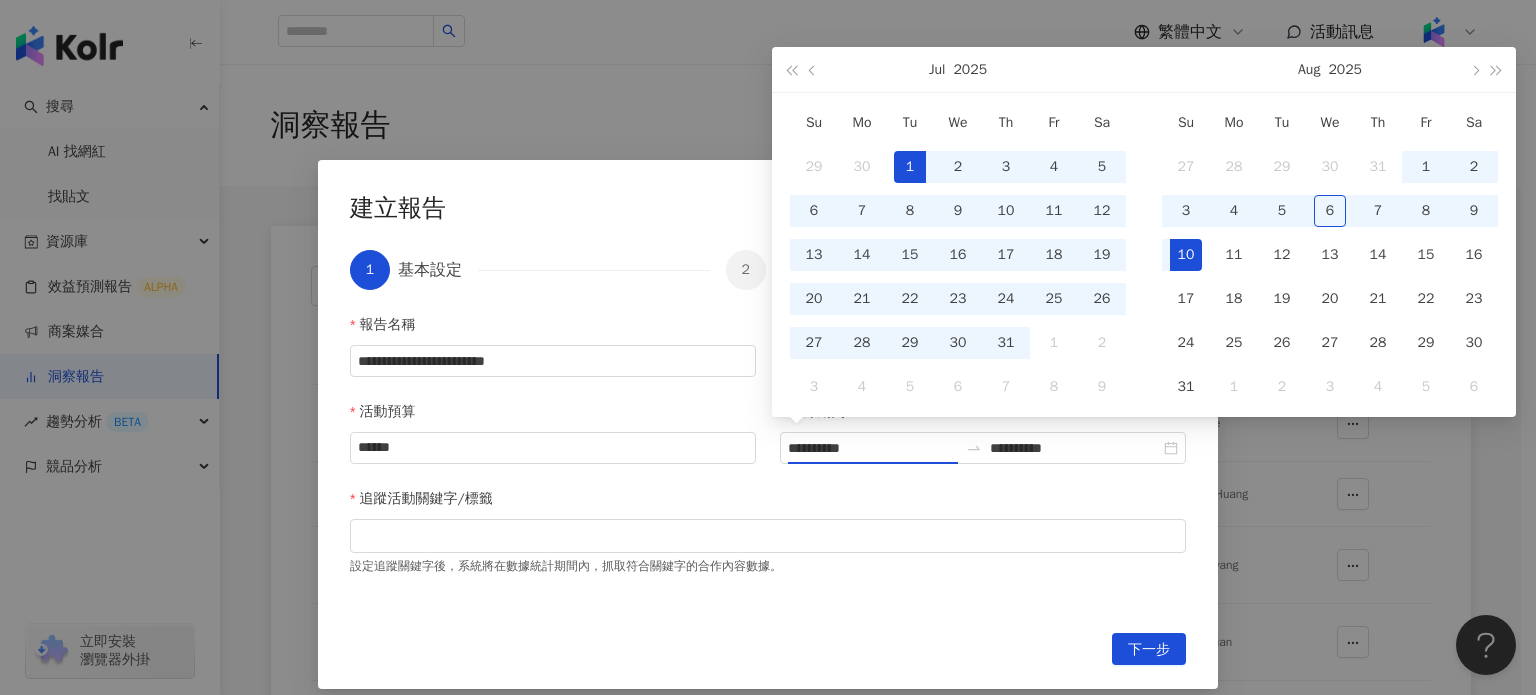 click on "追蹤活動關鍵字/標籤" at bounding box center [768, 503] 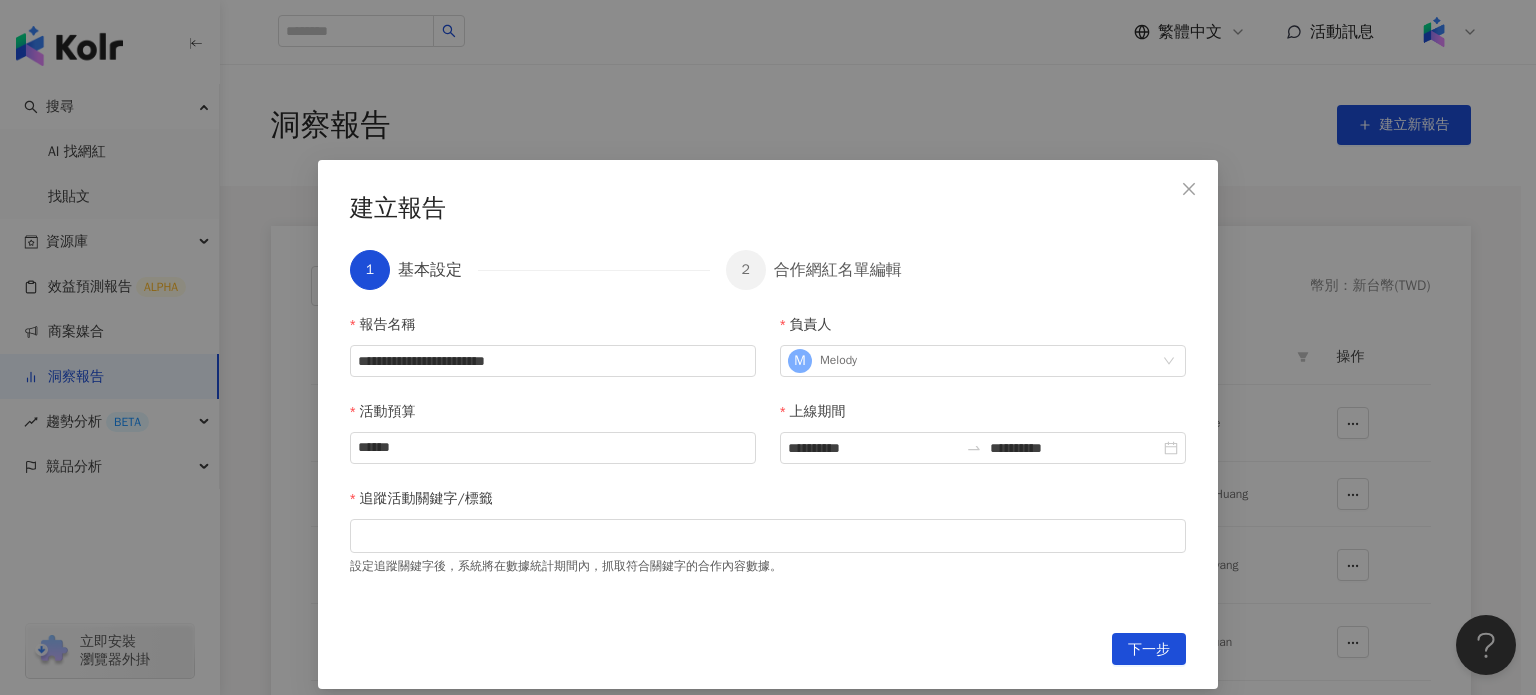click on "設定追蹤關鍵字後，系統將在數據統計期間內，抓取符合關鍵字的合作內容數據。" at bounding box center (768, 564) 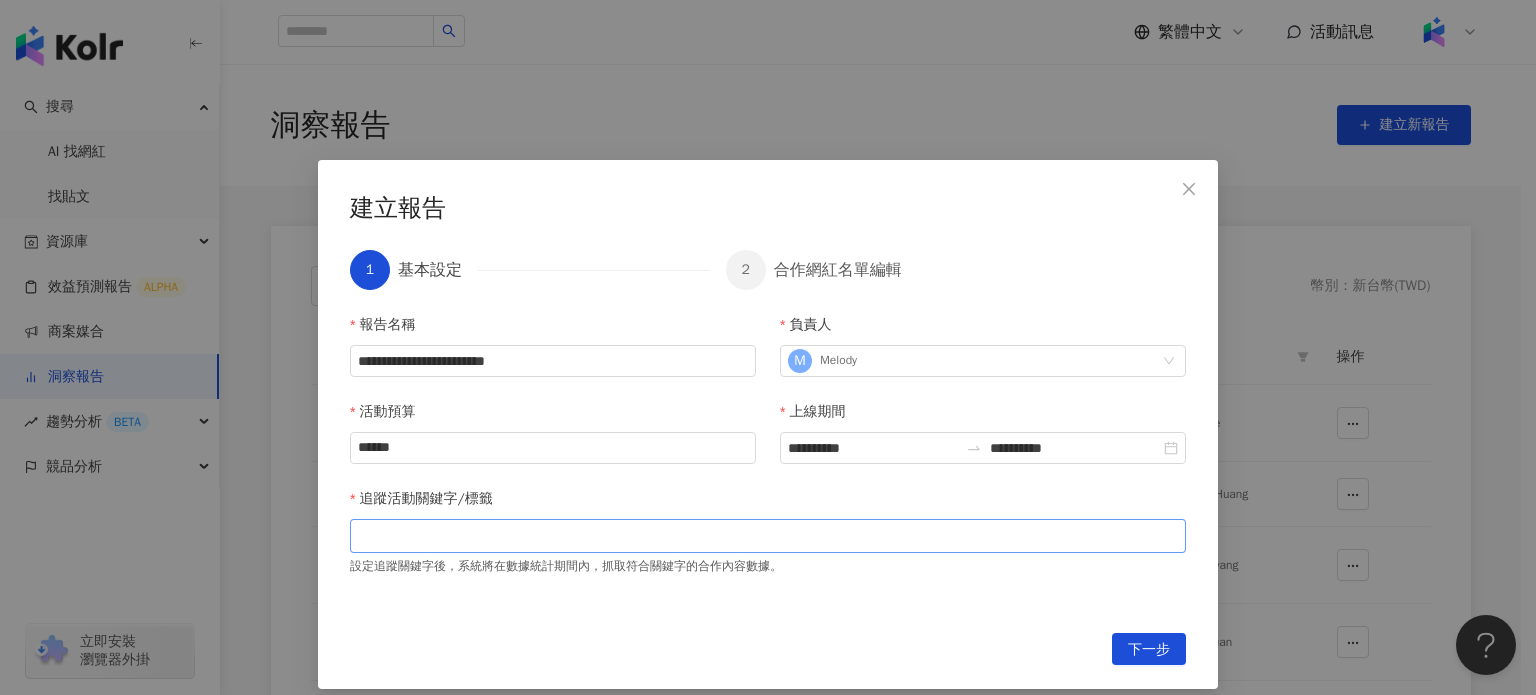 click at bounding box center [768, 535] 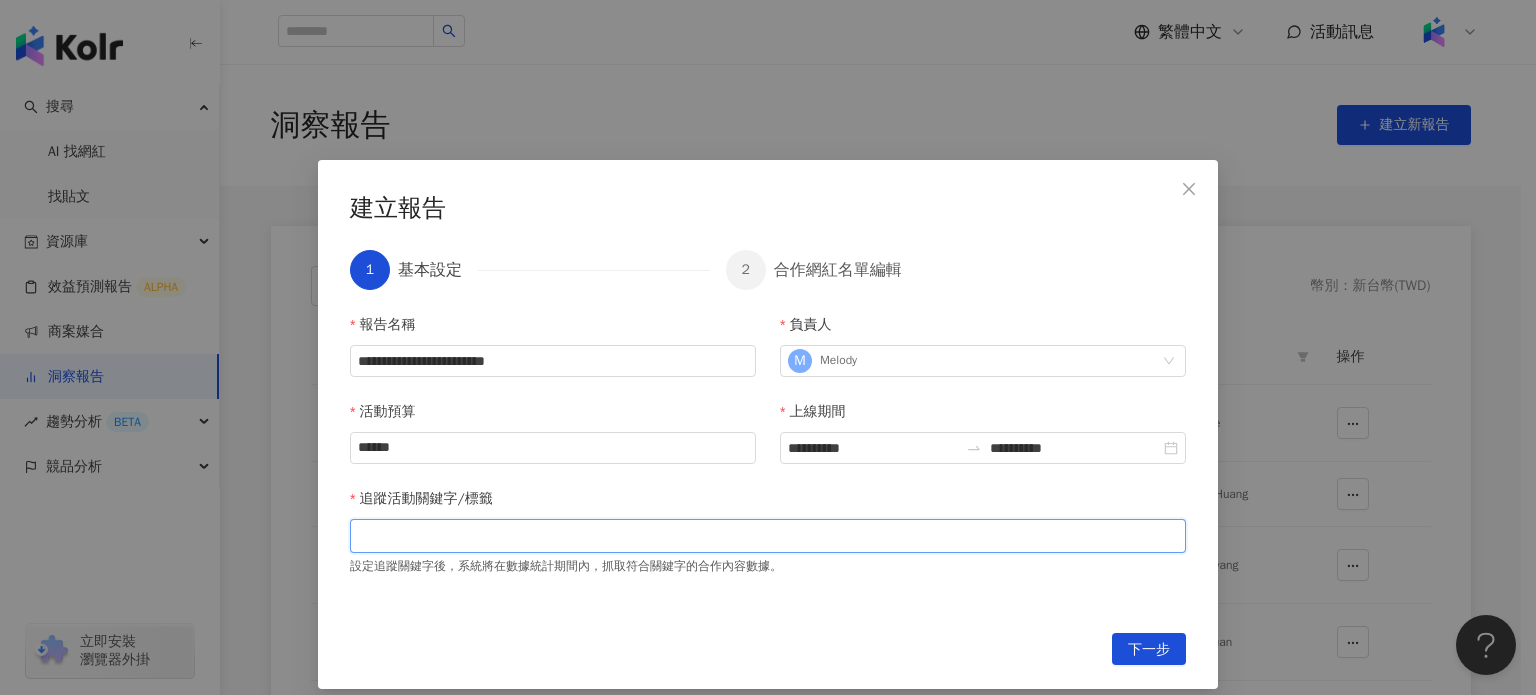drag, startPoint x: 508, startPoint y: 543, endPoint x: 414, endPoint y: 527, distance: 95.35198 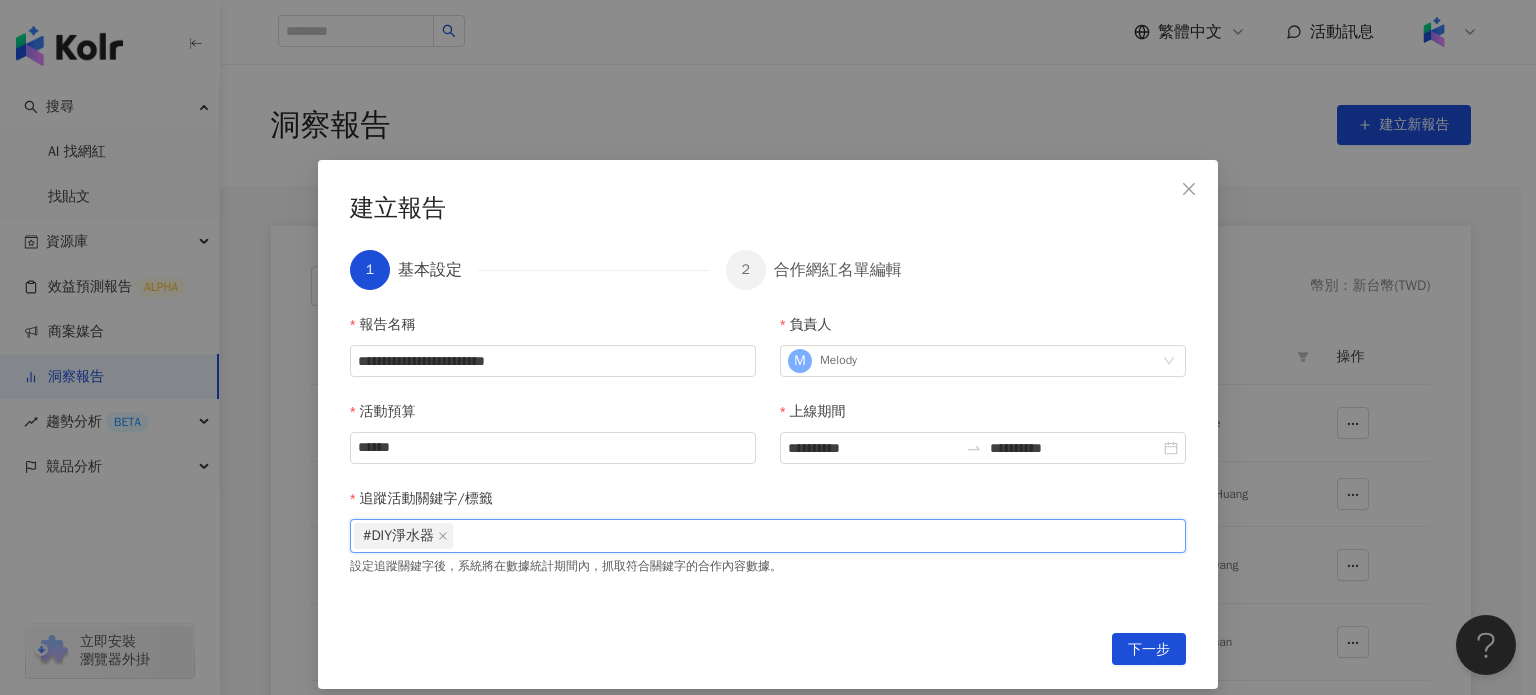 drag, startPoint x: 518, startPoint y: 537, endPoint x: 488, endPoint y: 537, distance: 30 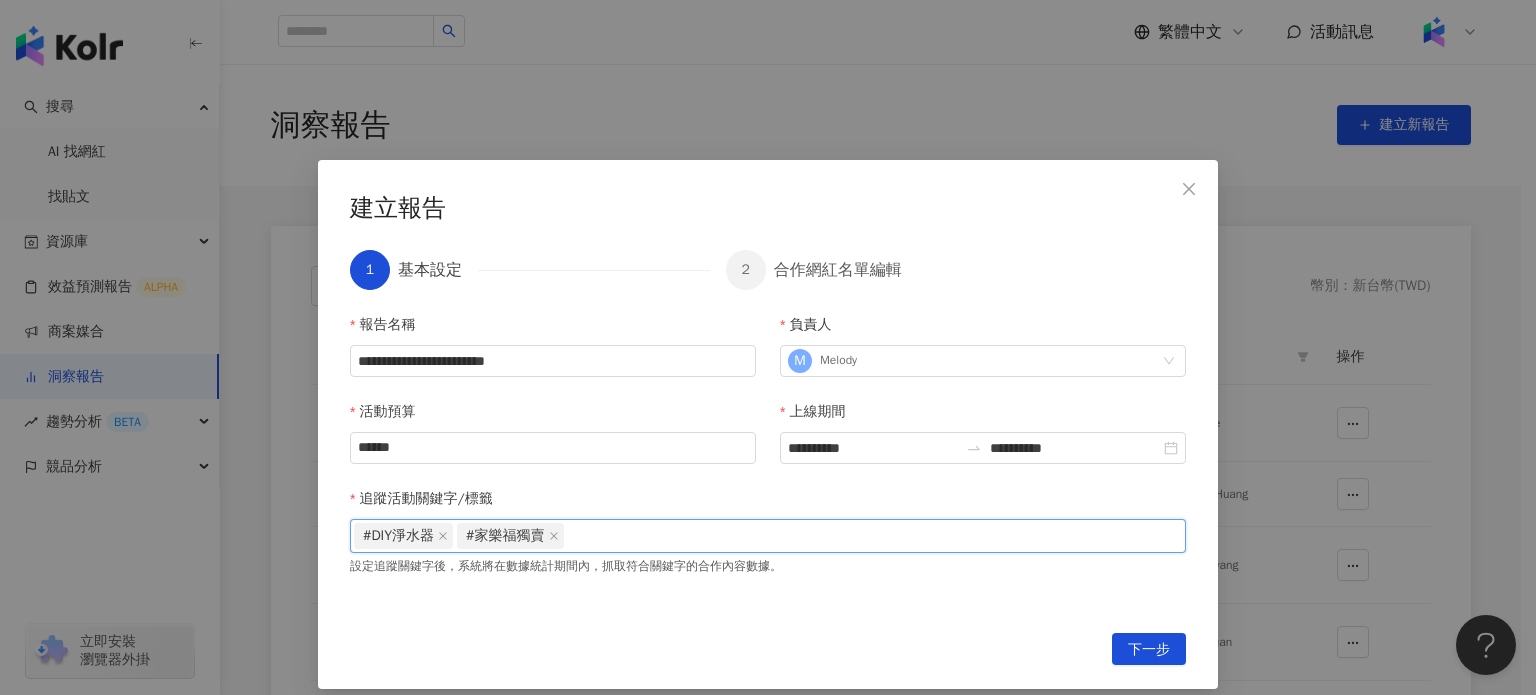 paste 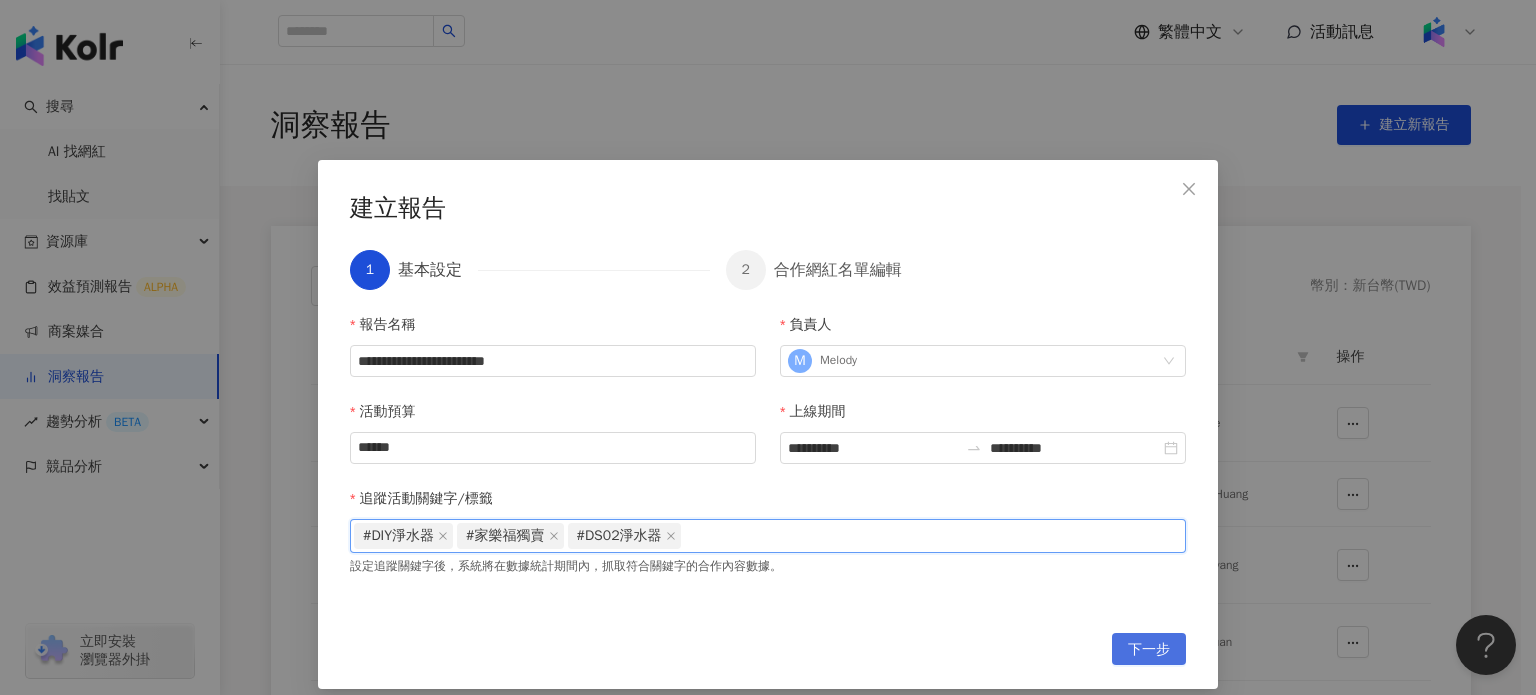 click on "下一步" at bounding box center [1149, 650] 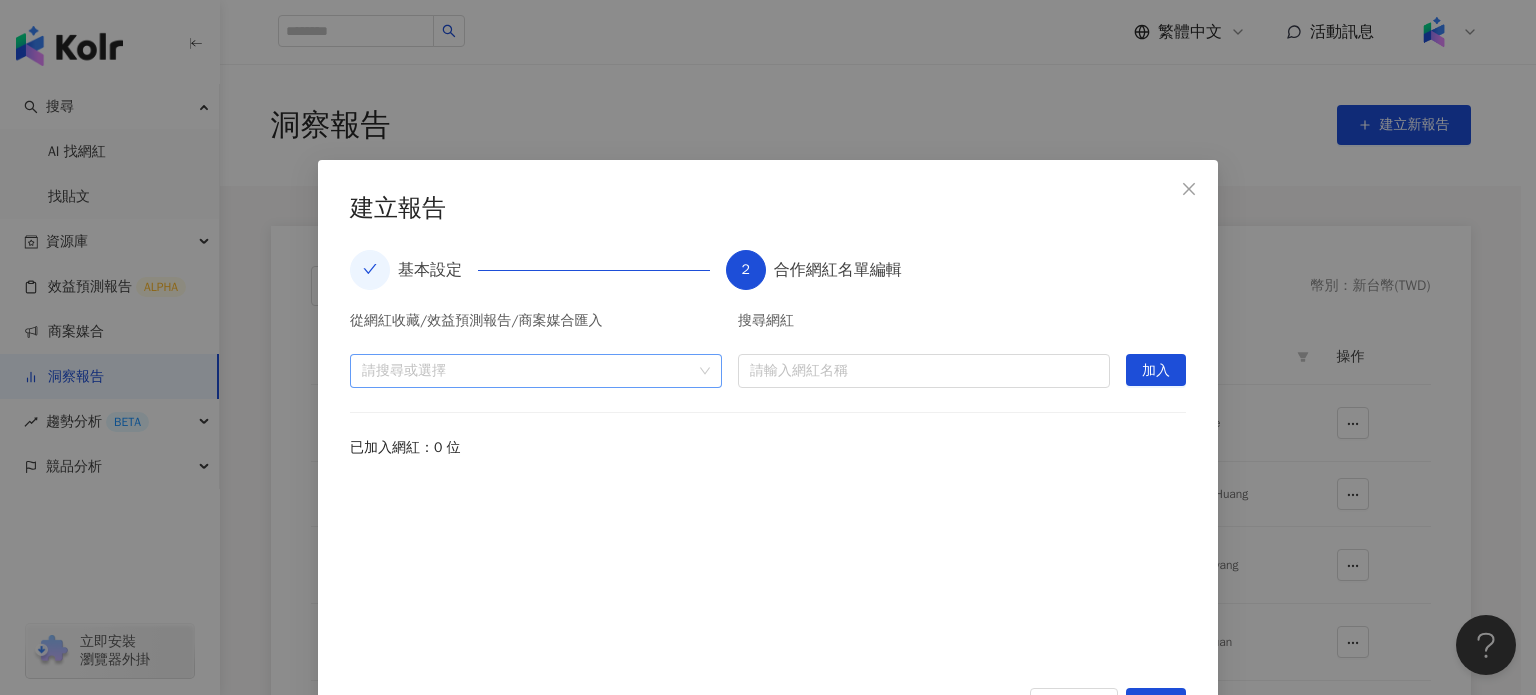 click at bounding box center (525, 370) 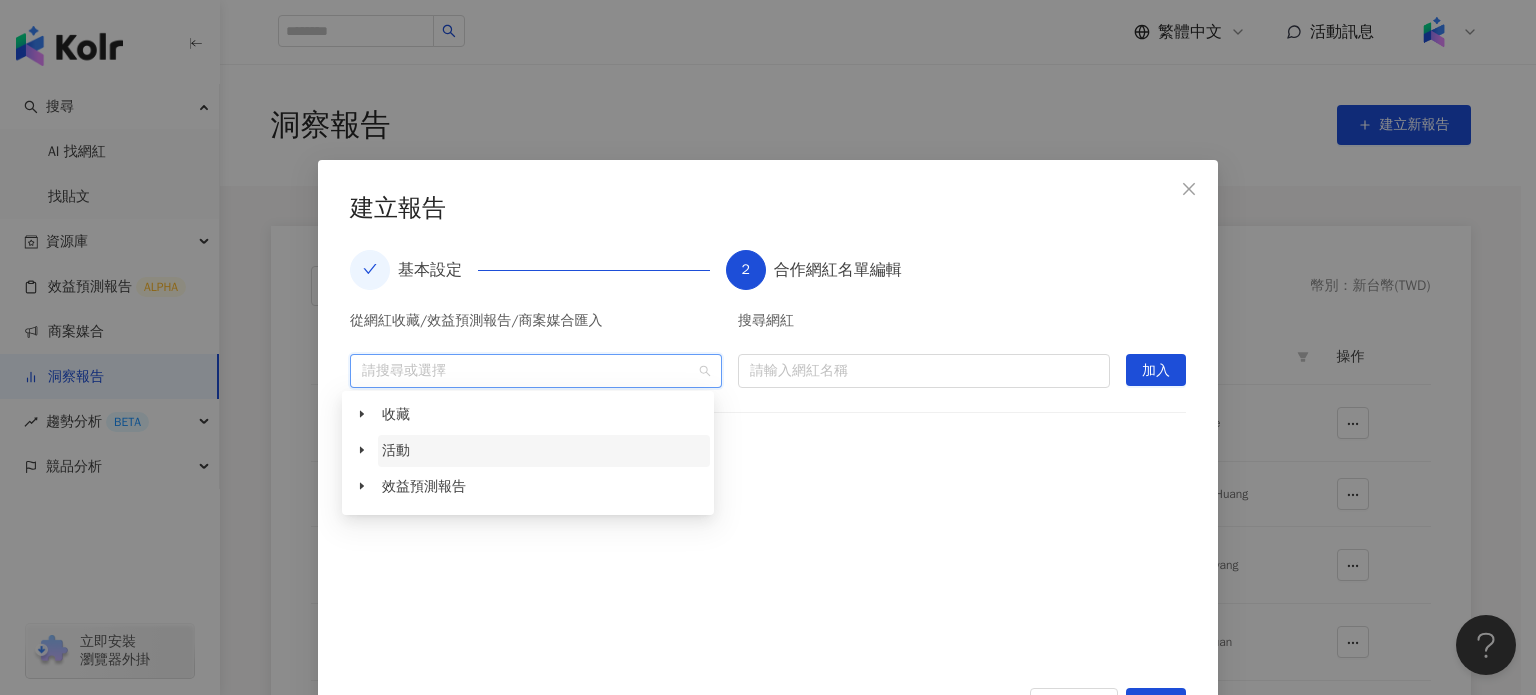 click on "活動" at bounding box center [544, 451] 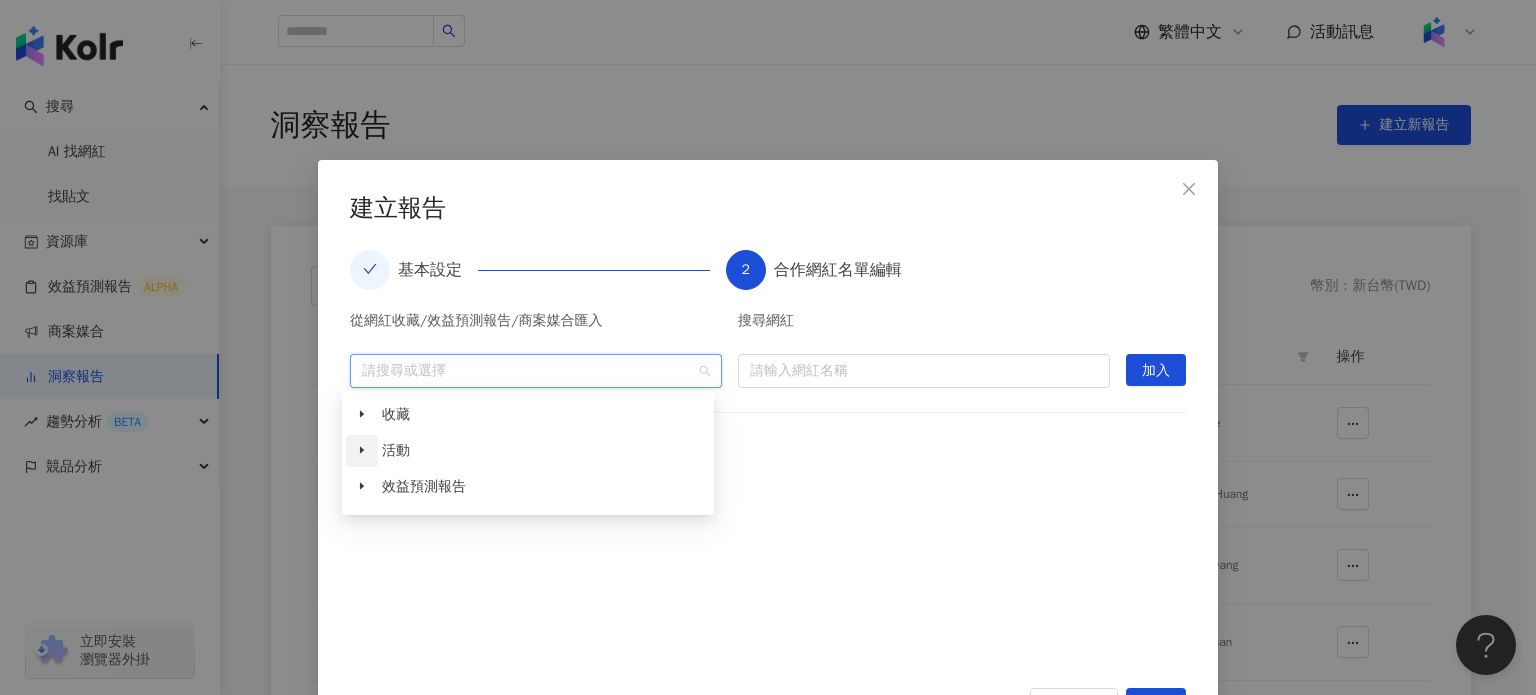 click at bounding box center (362, 451) 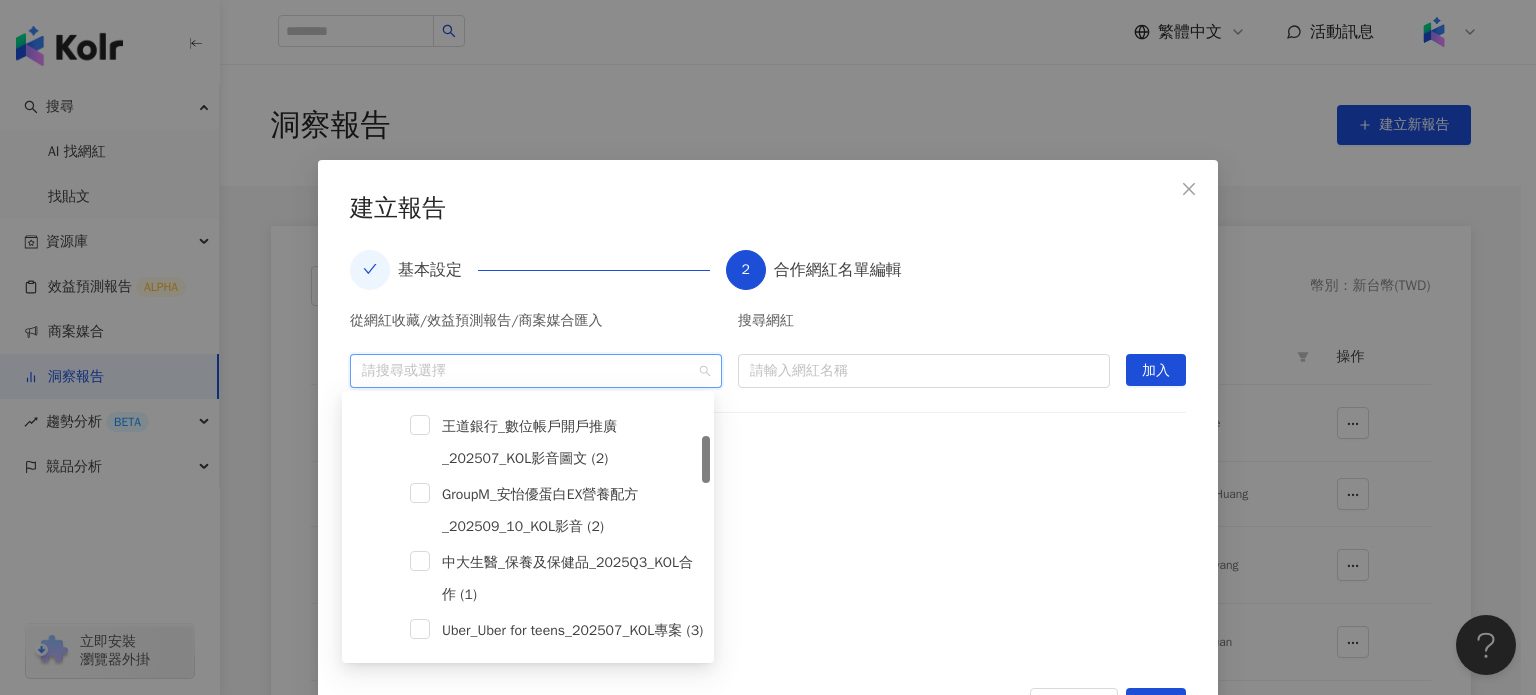 scroll, scrollTop: 0, scrollLeft: 0, axis: both 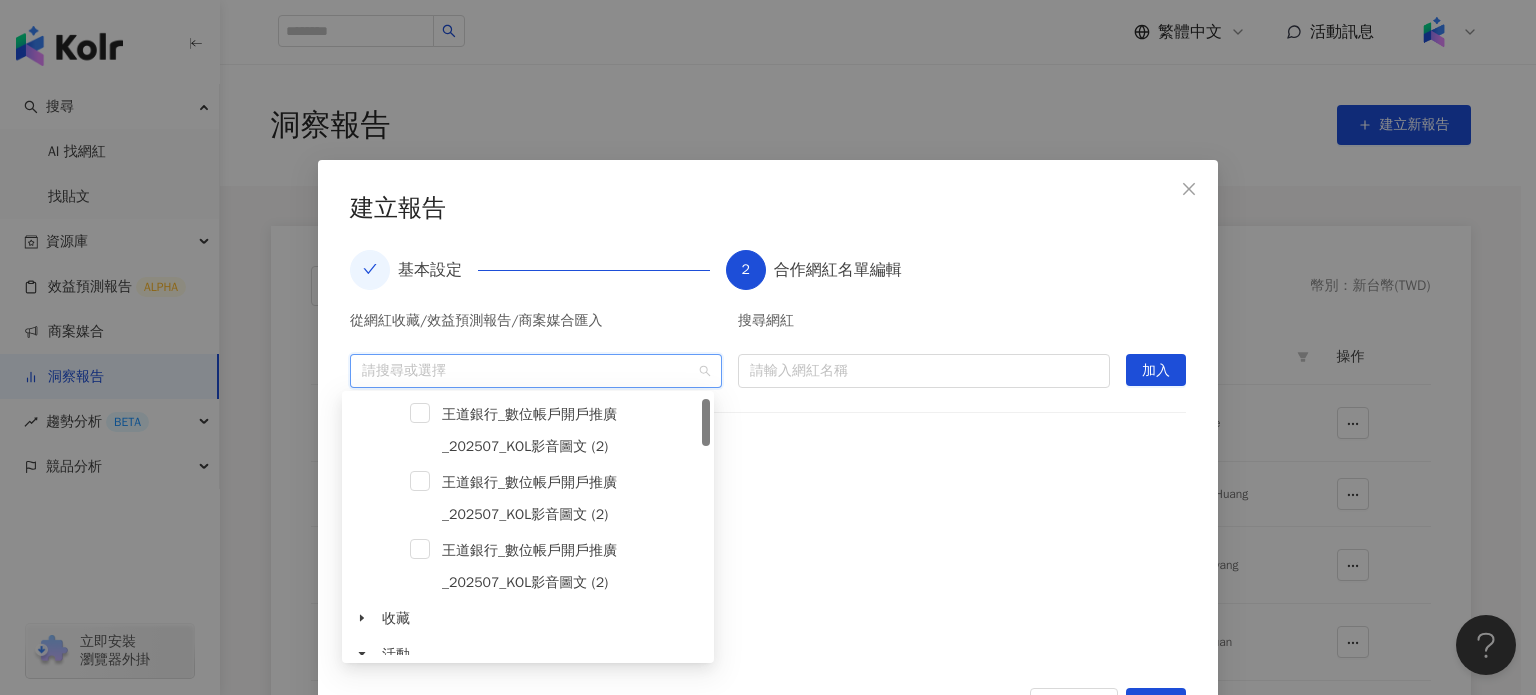 click on "從網紅收藏/效益預測報告/商案媒合匯入   請搜尋或選擇 搜尋網紅 請輸入網紅名稱 加入 已加入網紅：0 位" at bounding box center [768, 489] 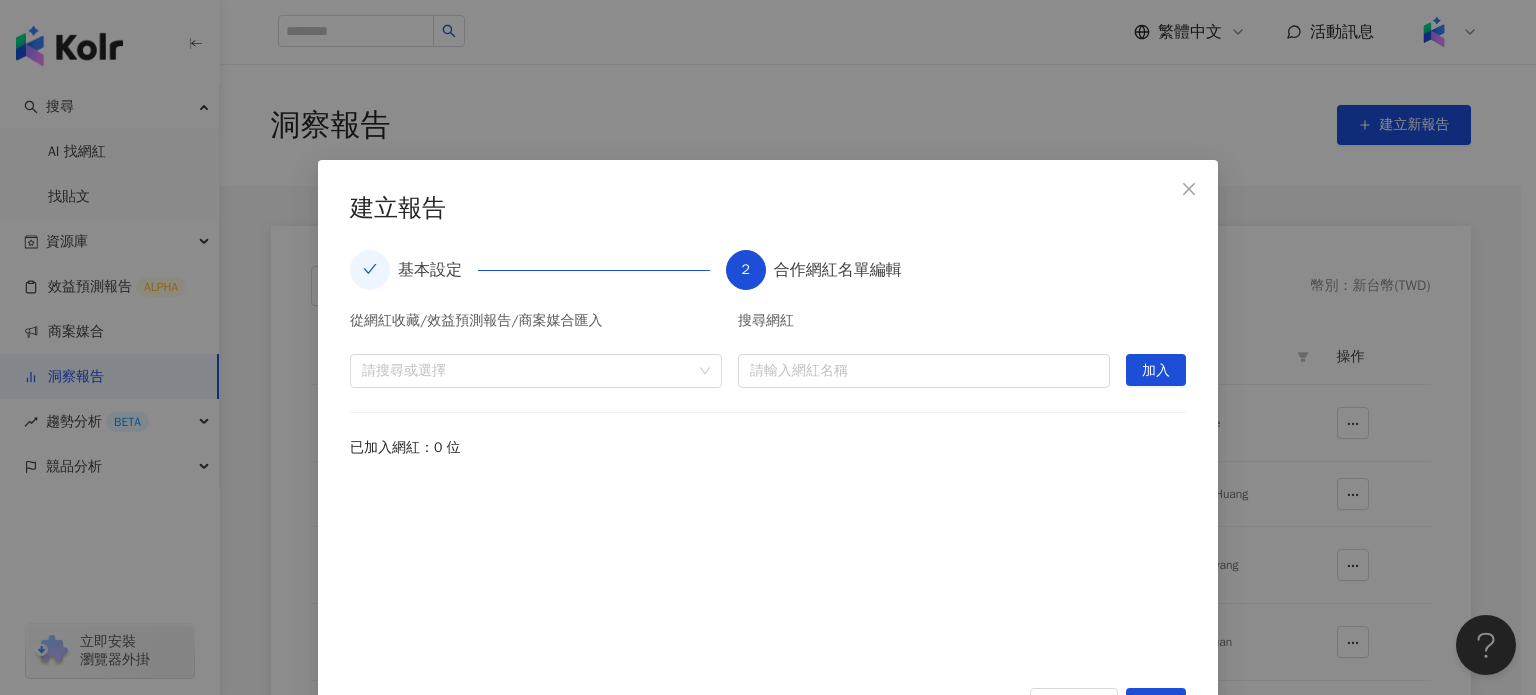 click on "從網紅收藏/效益預測報告/商案媒合匯入   請搜尋或選擇" at bounding box center [536, 351] 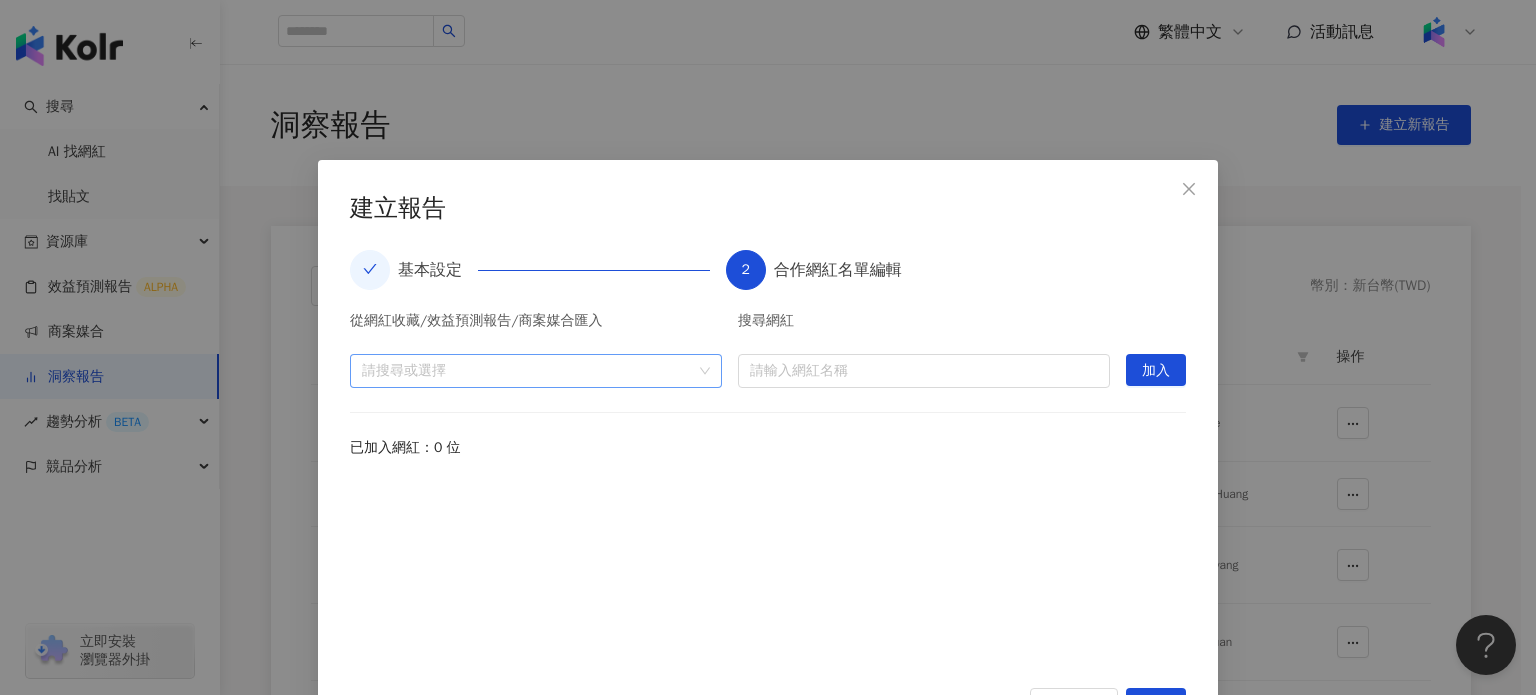 click at bounding box center [525, 370] 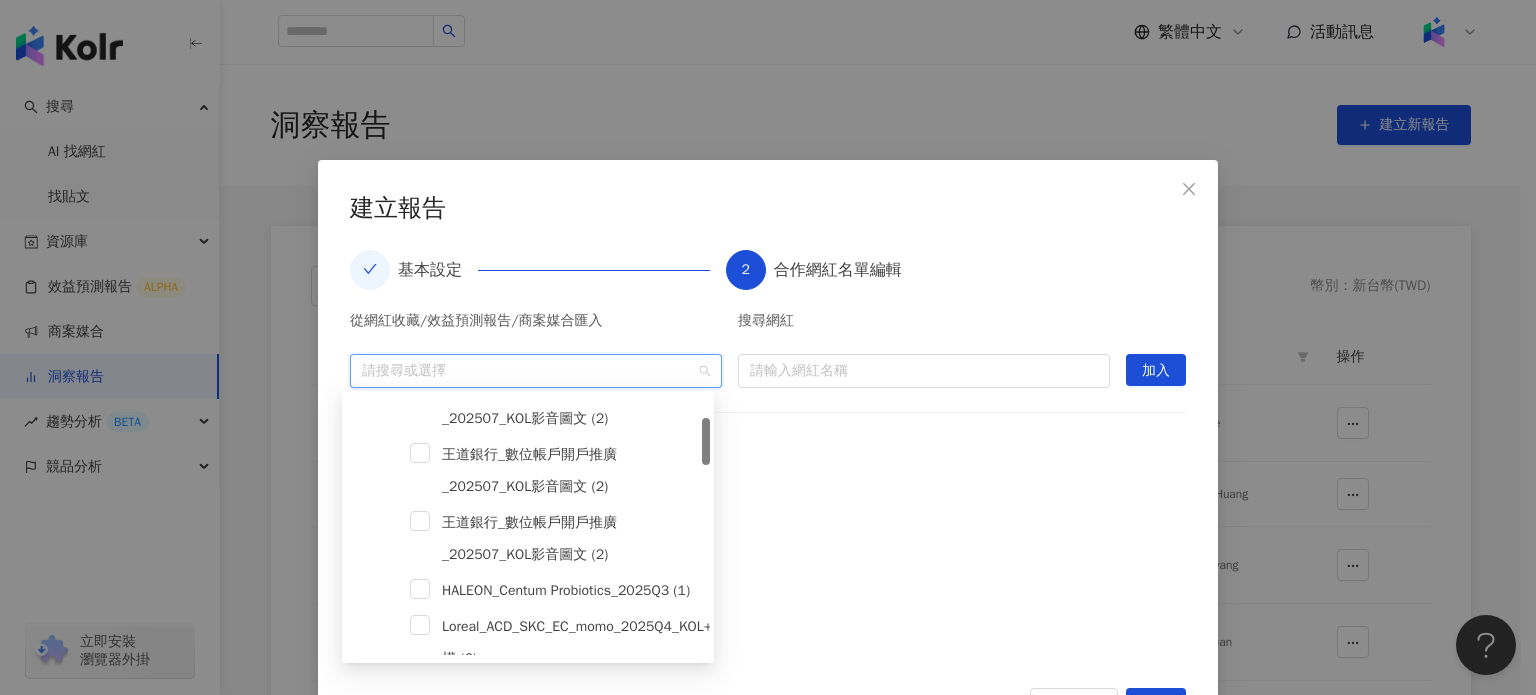 scroll, scrollTop: 0, scrollLeft: 0, axis: both 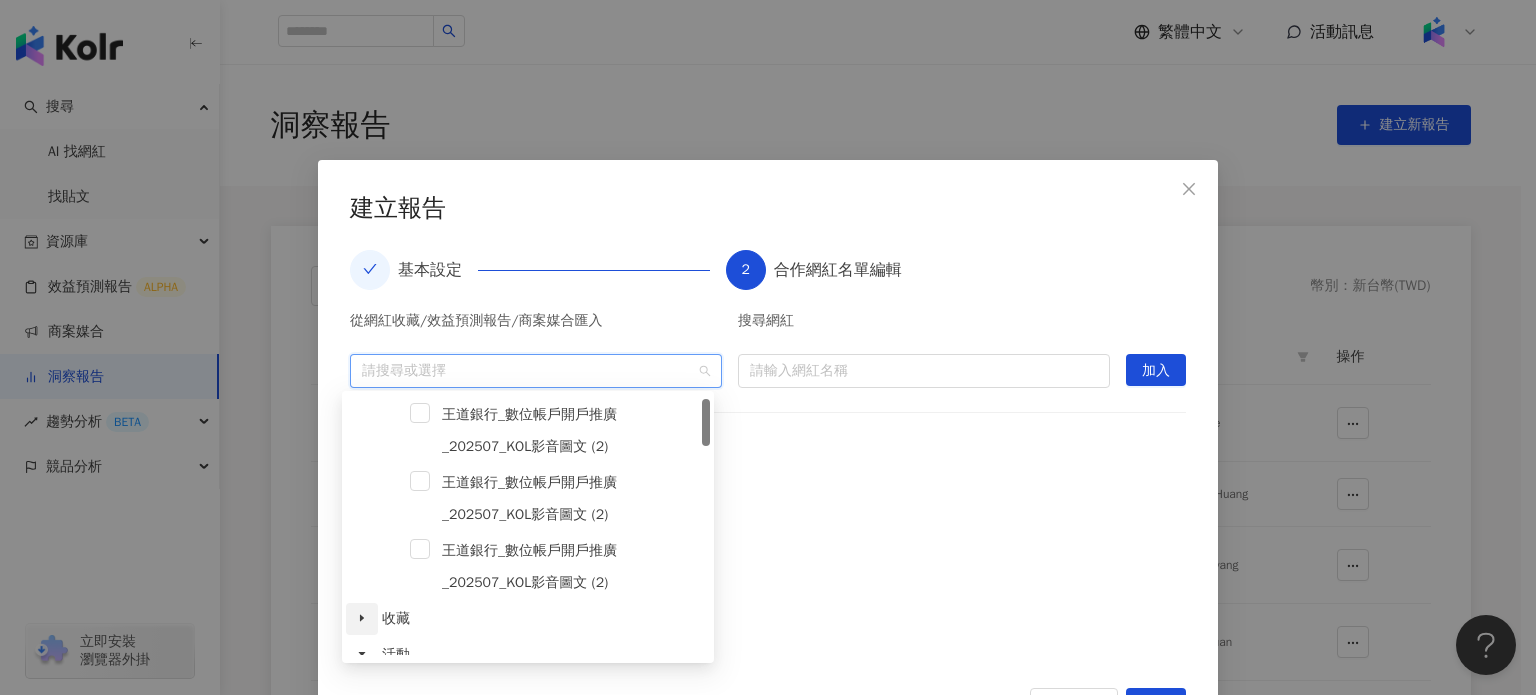 click at bounding box center [362, 619] 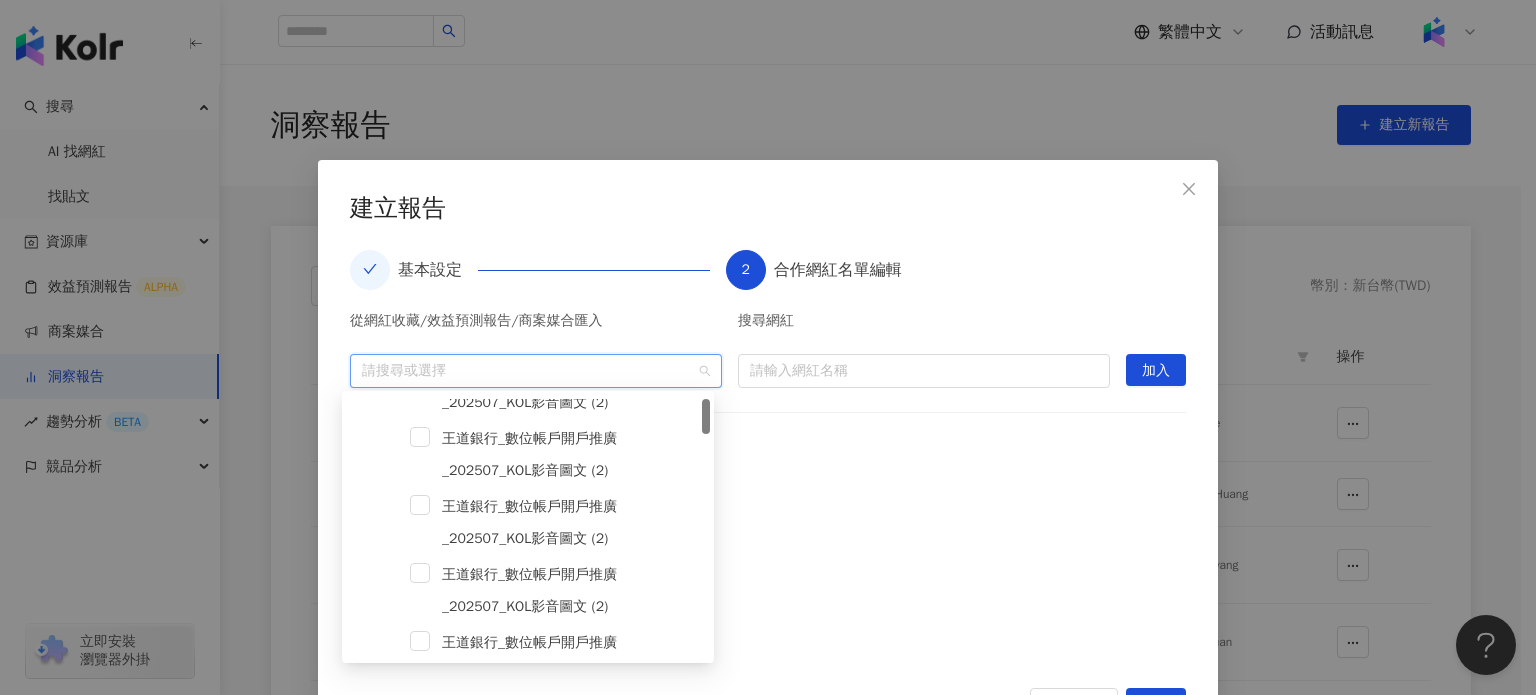 scroll, scrollTop: 0, scrollLeft: 0, axis: both 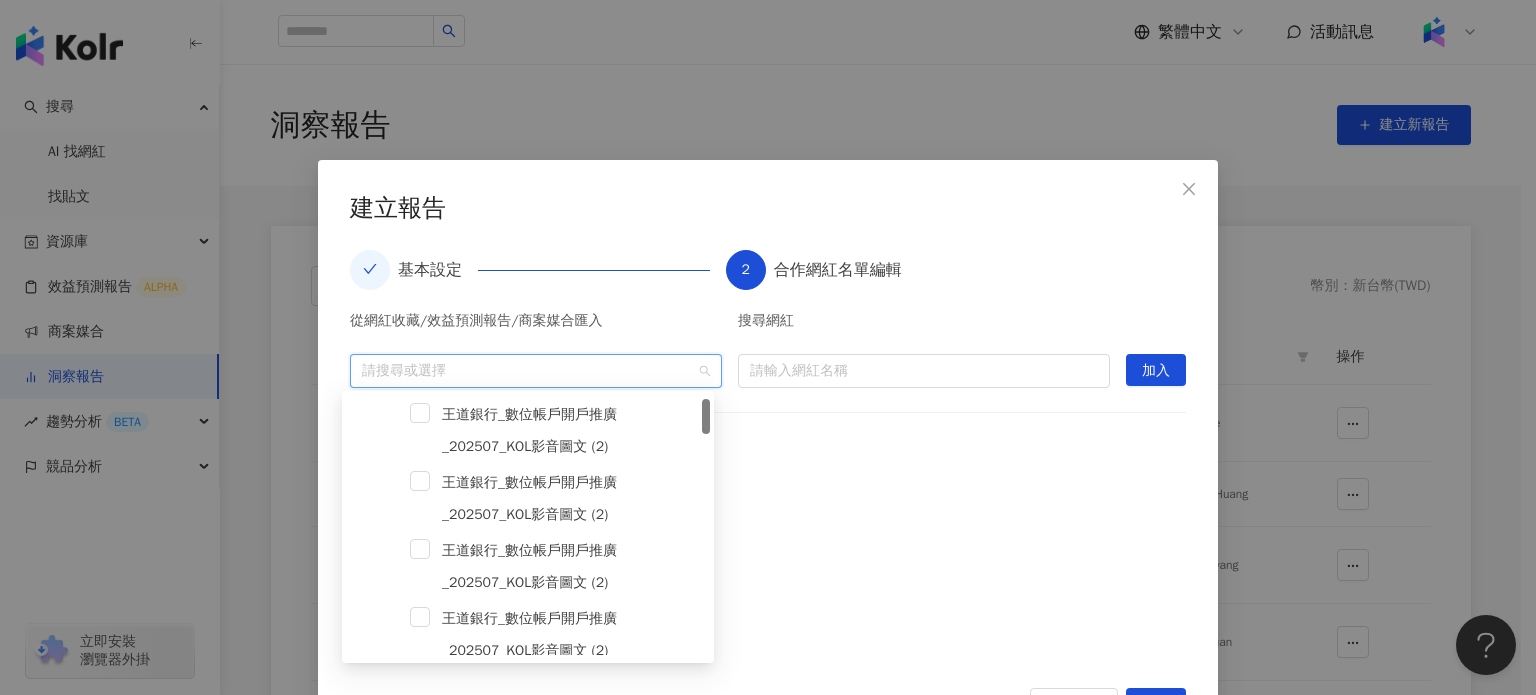 click at bounding box center [394, 431] 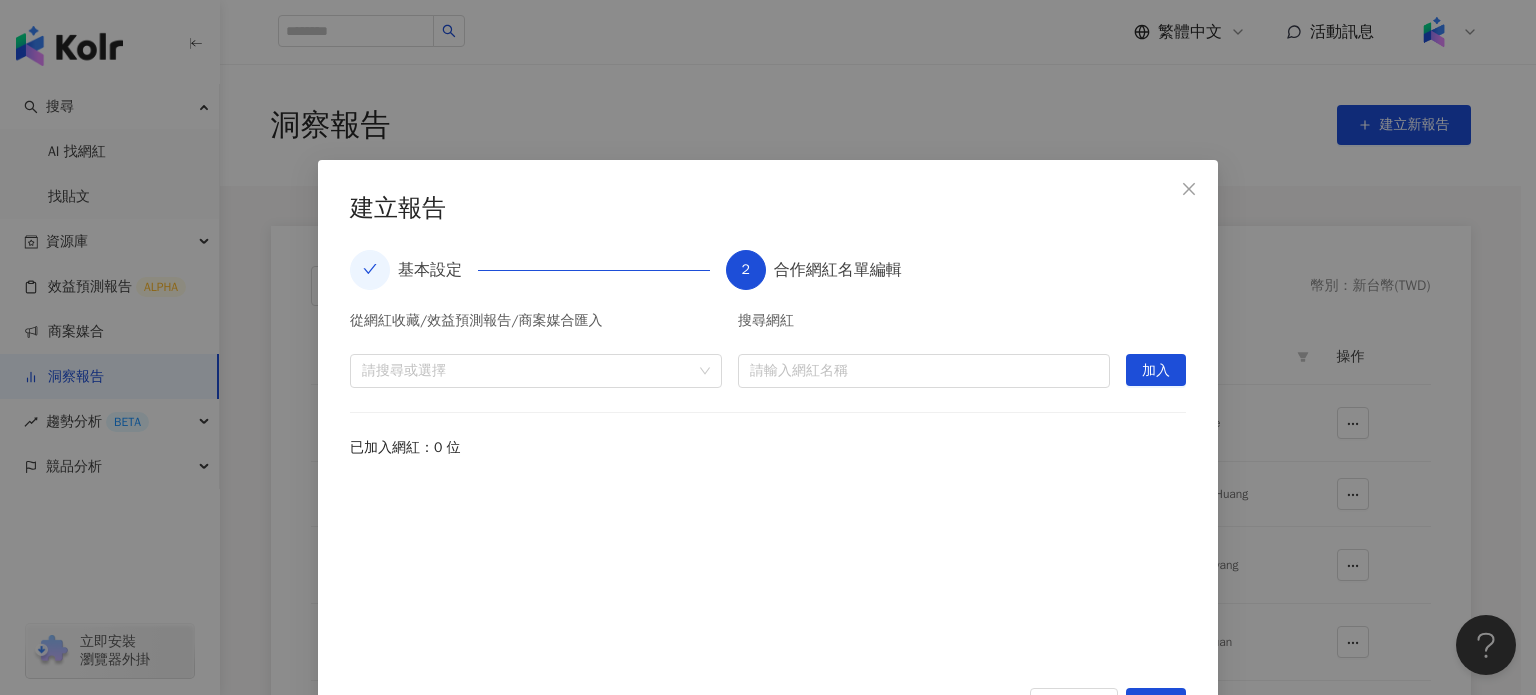click at bounding box center (768, 571) 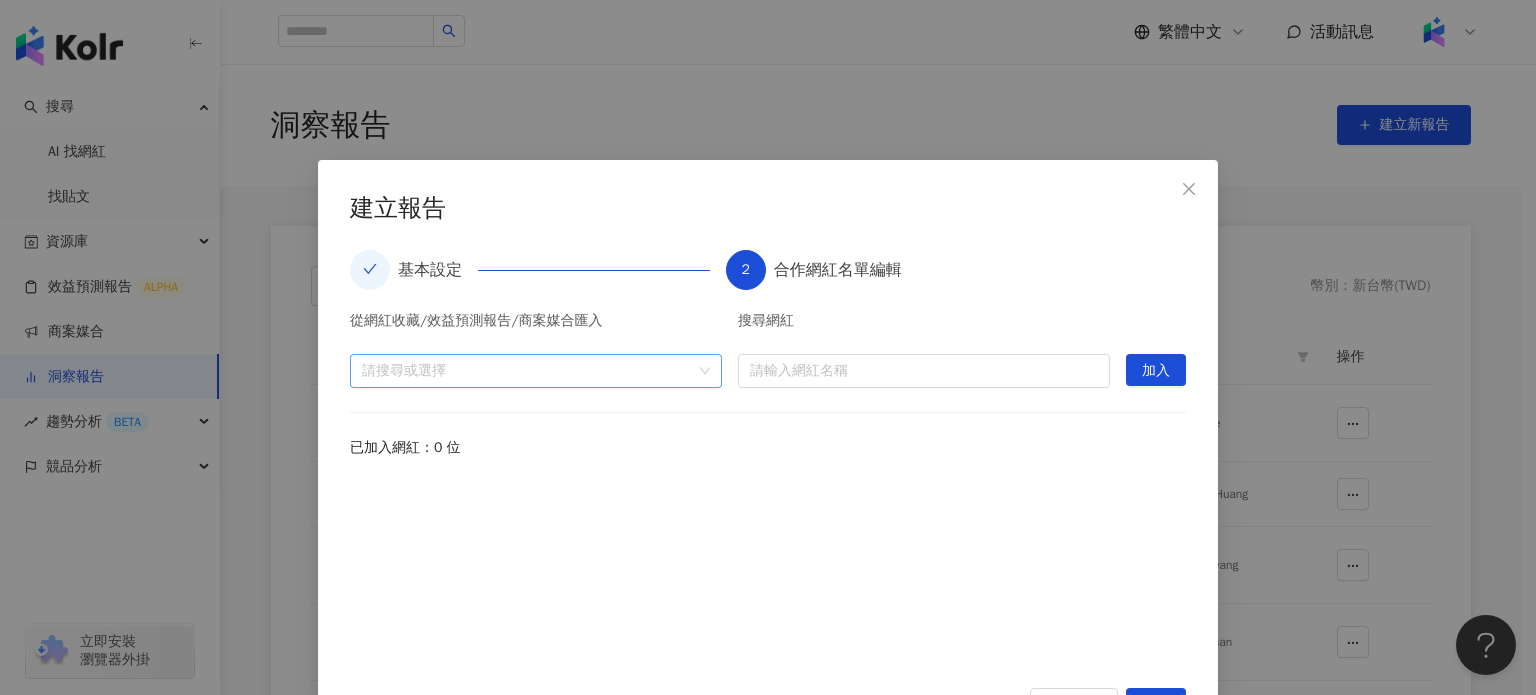 click at bounding box center (525, 370) 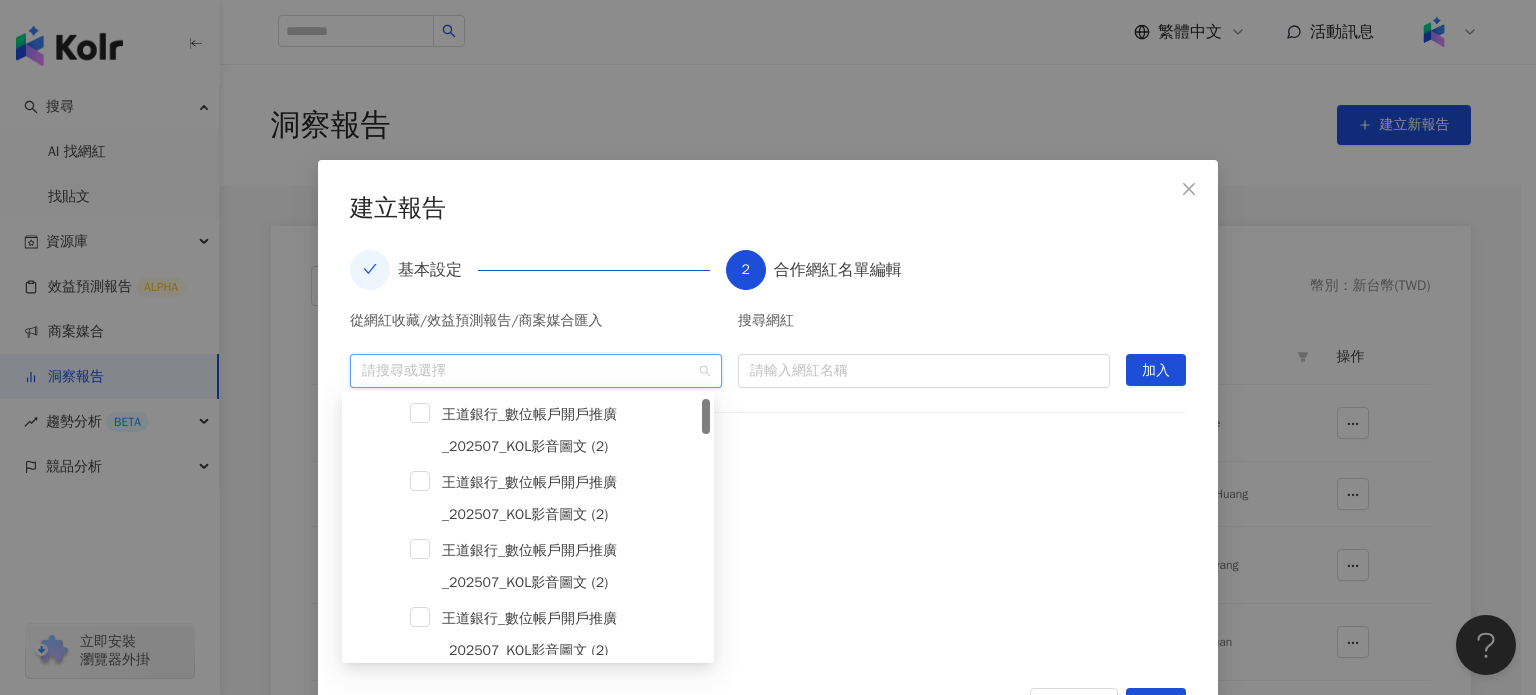 click at bounding box center [525, 370] 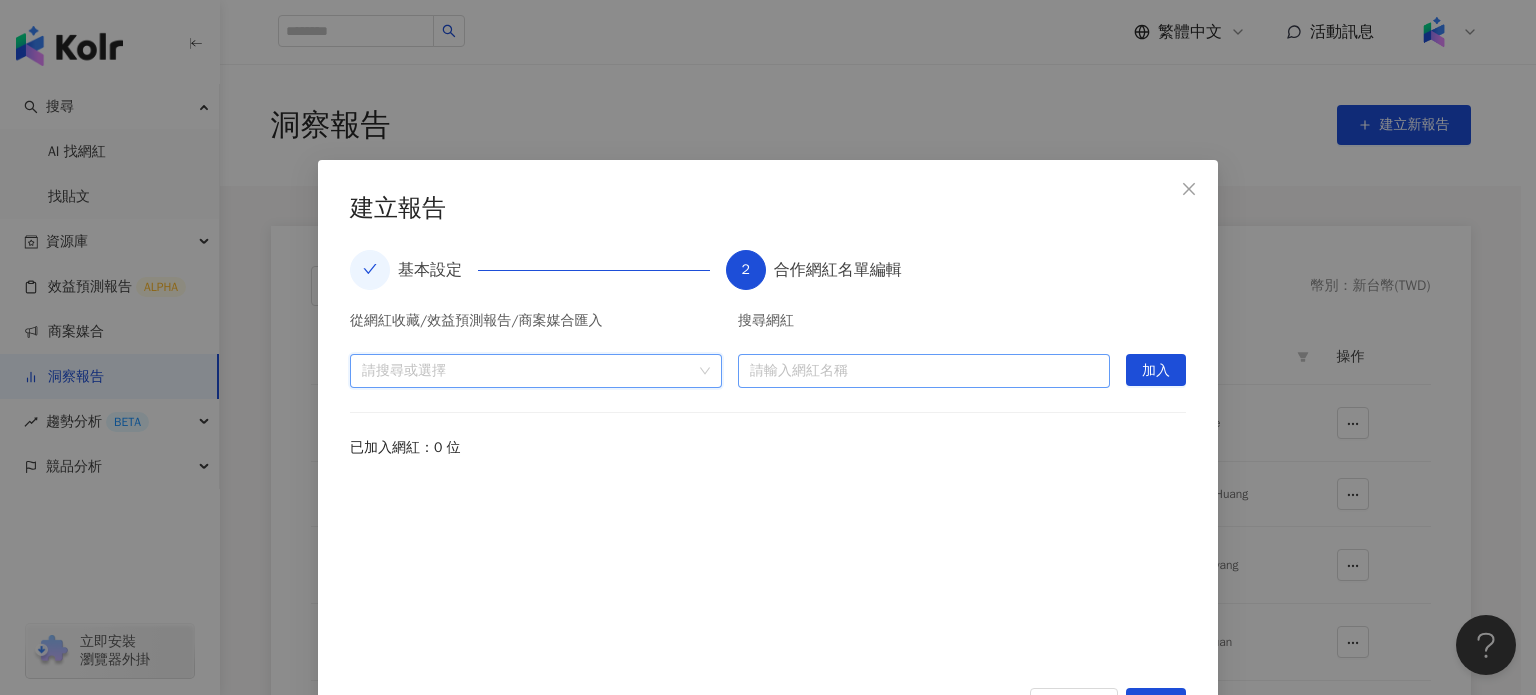 click at bounding box center [924, 371] 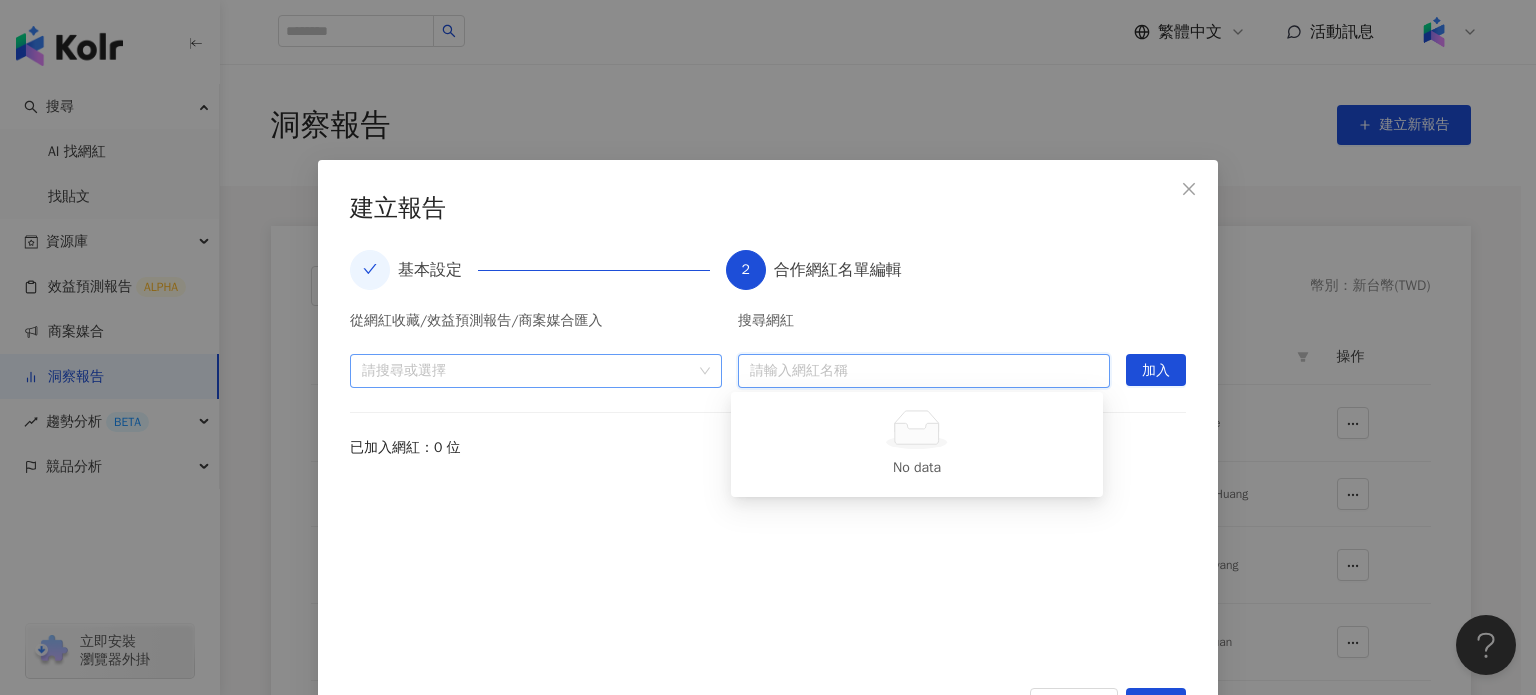 click on "請搜尋或選擇" at bounding box center [536, 371] 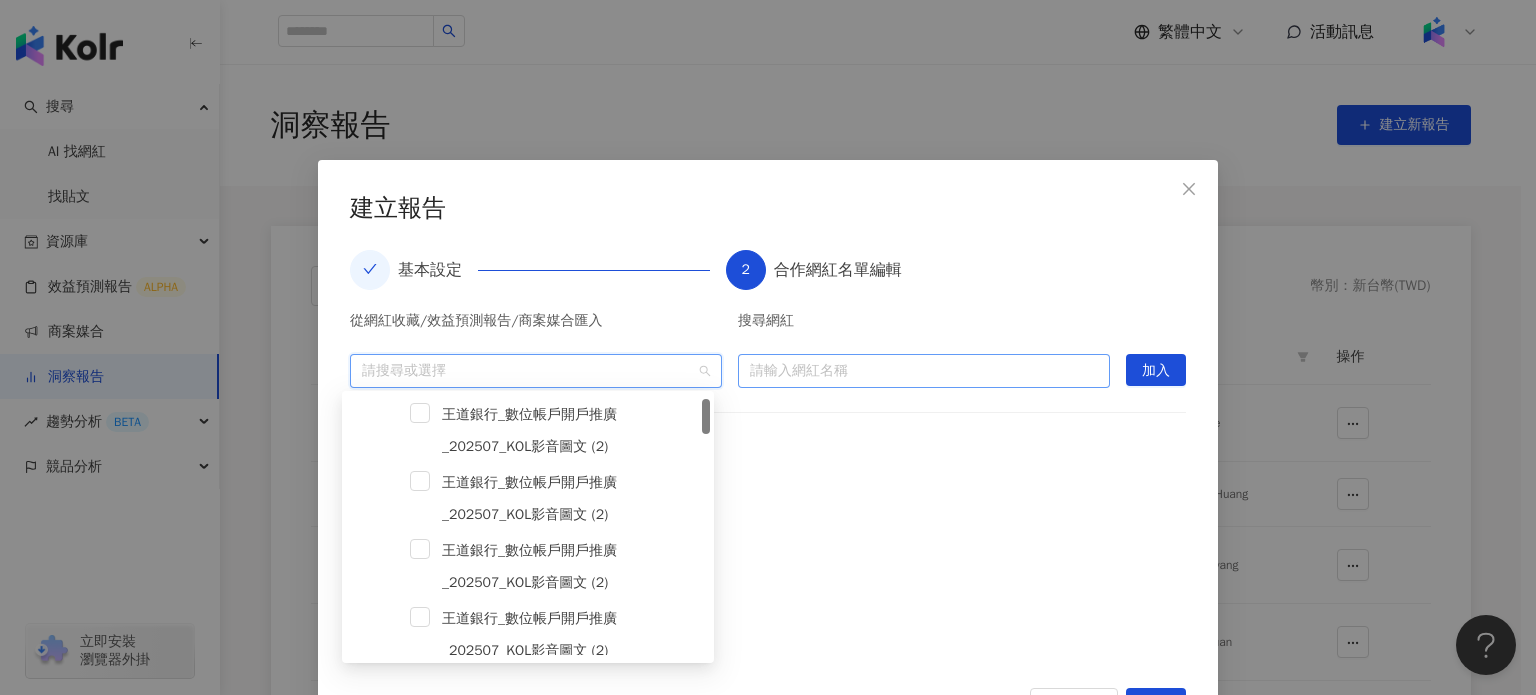 click at bounding box center (924, 371) 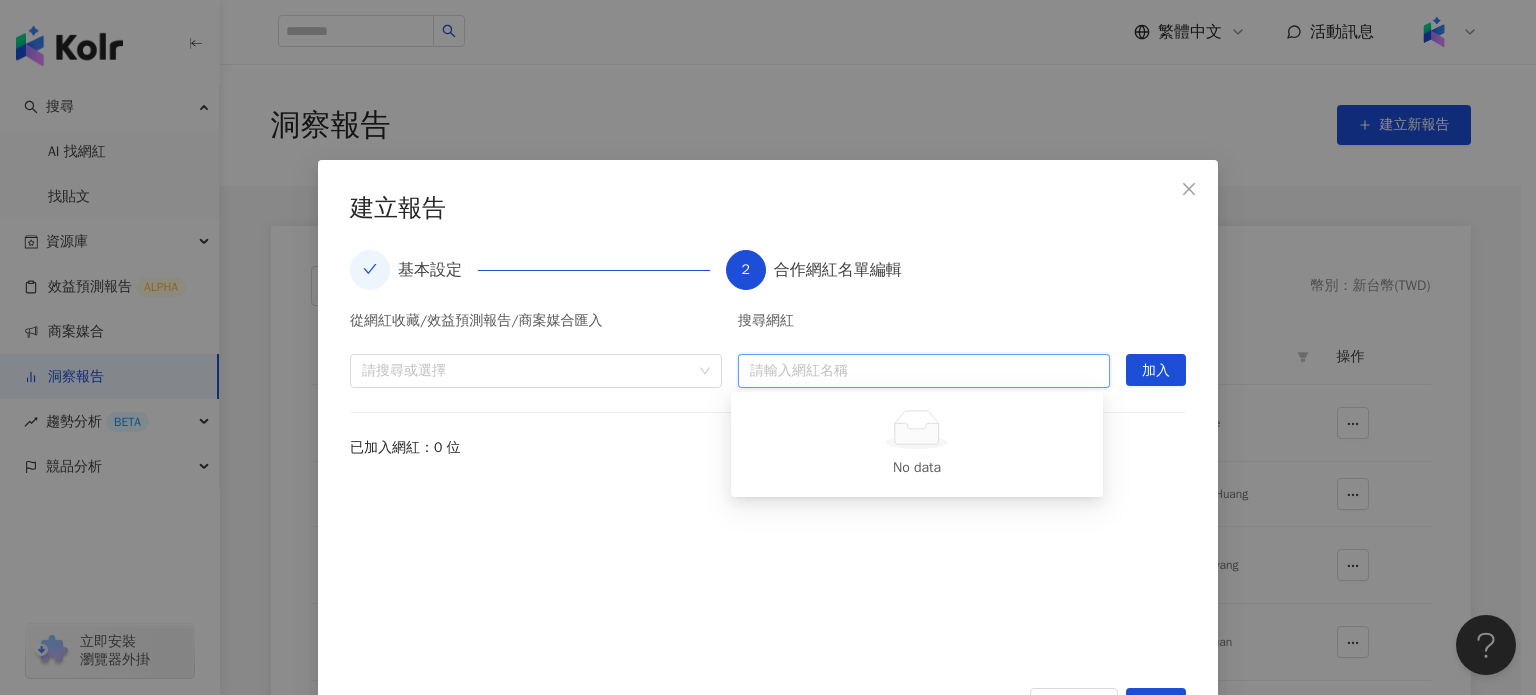 paste on "**********" 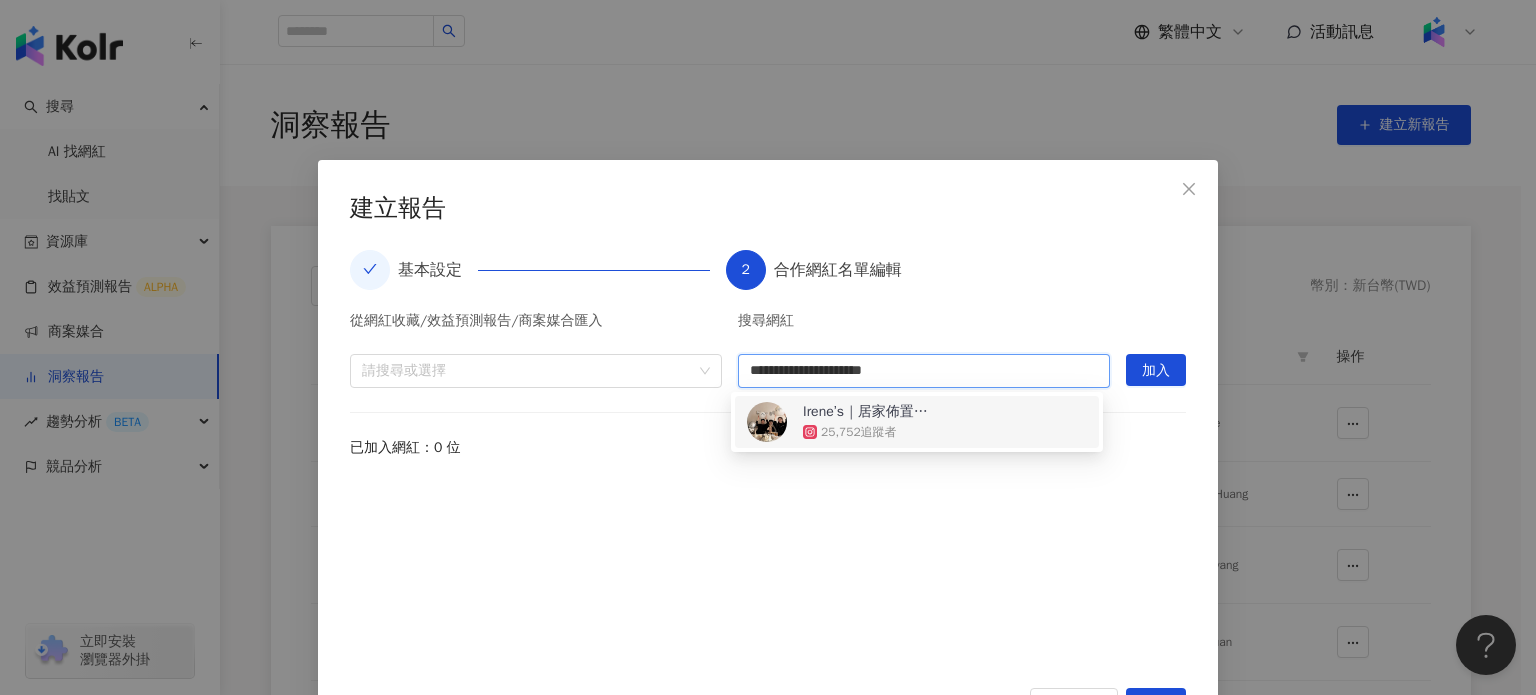 click on "Irene’s｜居家佈置｜軟裝選物｜質感生活 25,752 追蹤者" at bounding box center (917, 422) 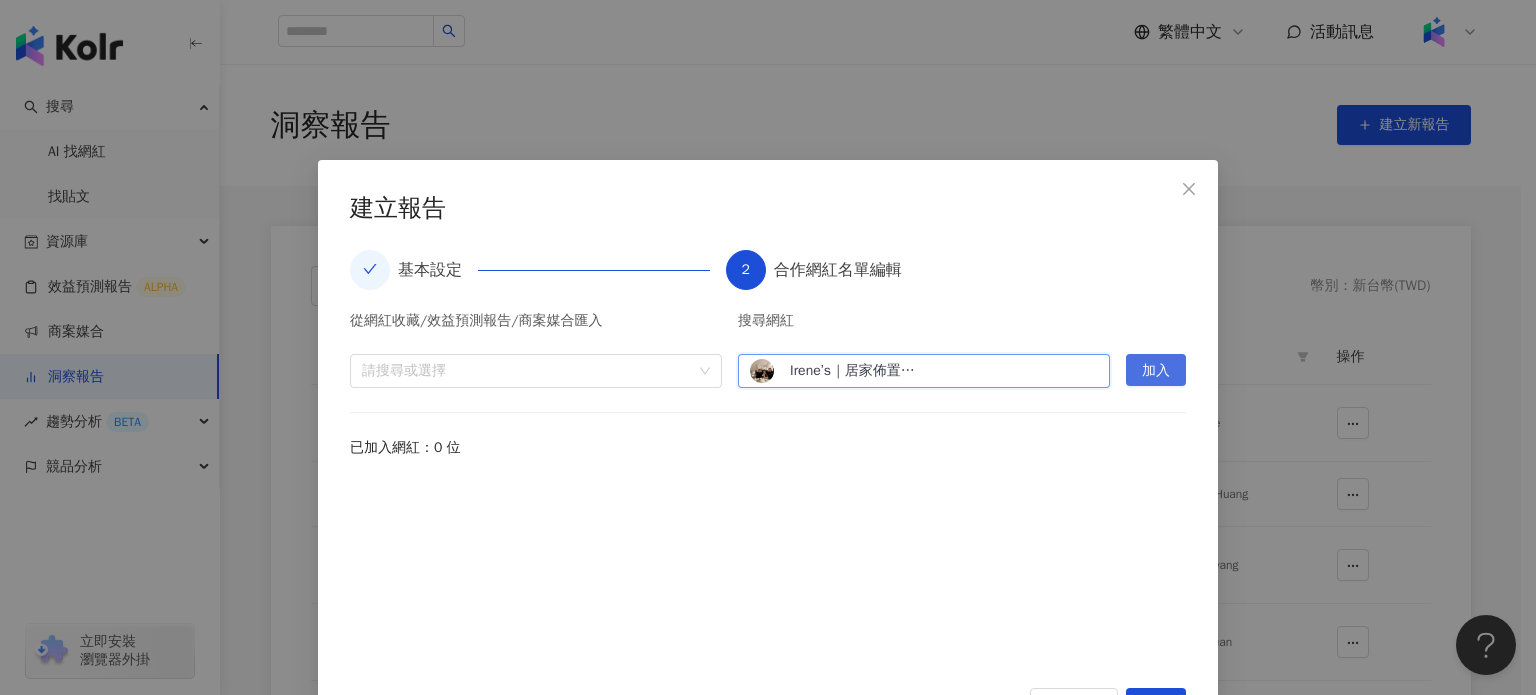 click on "加入" at bounding box center [1156, 371] 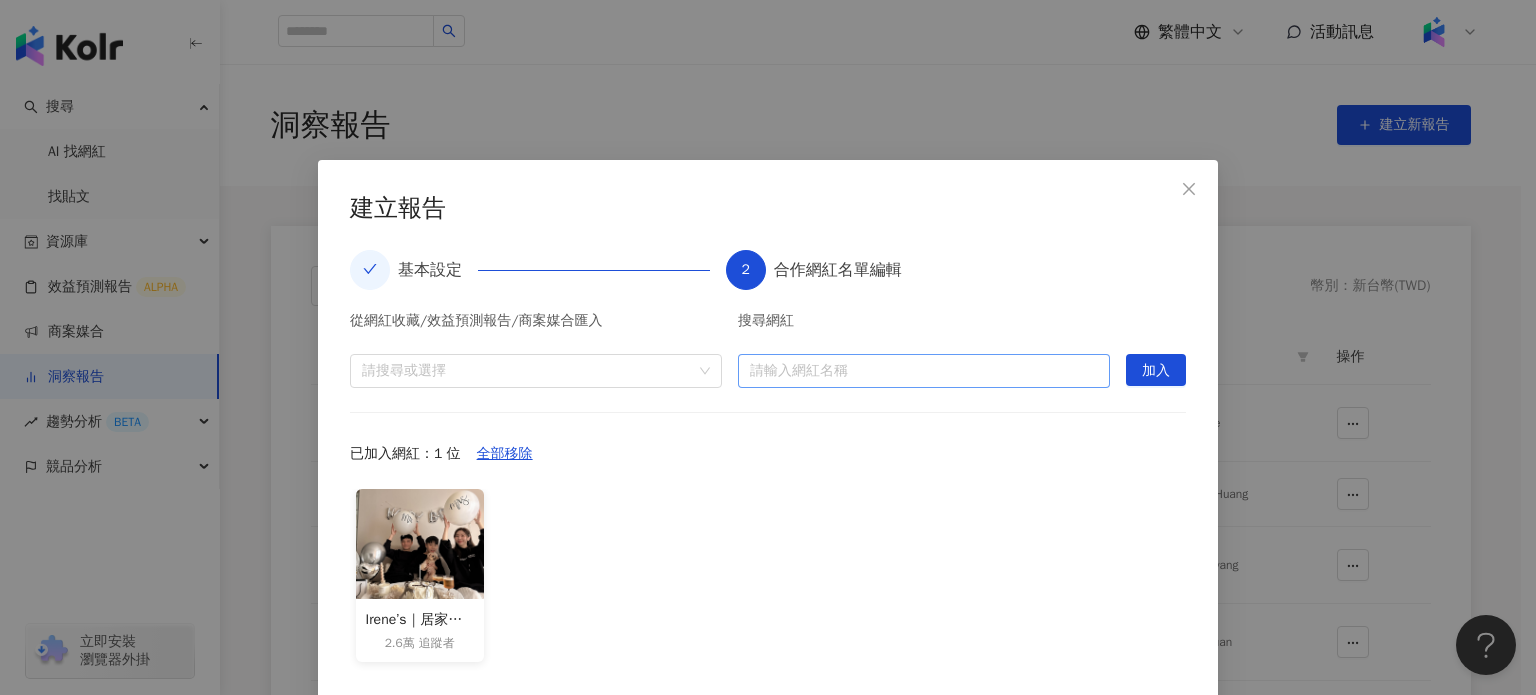 click at bounding box center [924, 371] 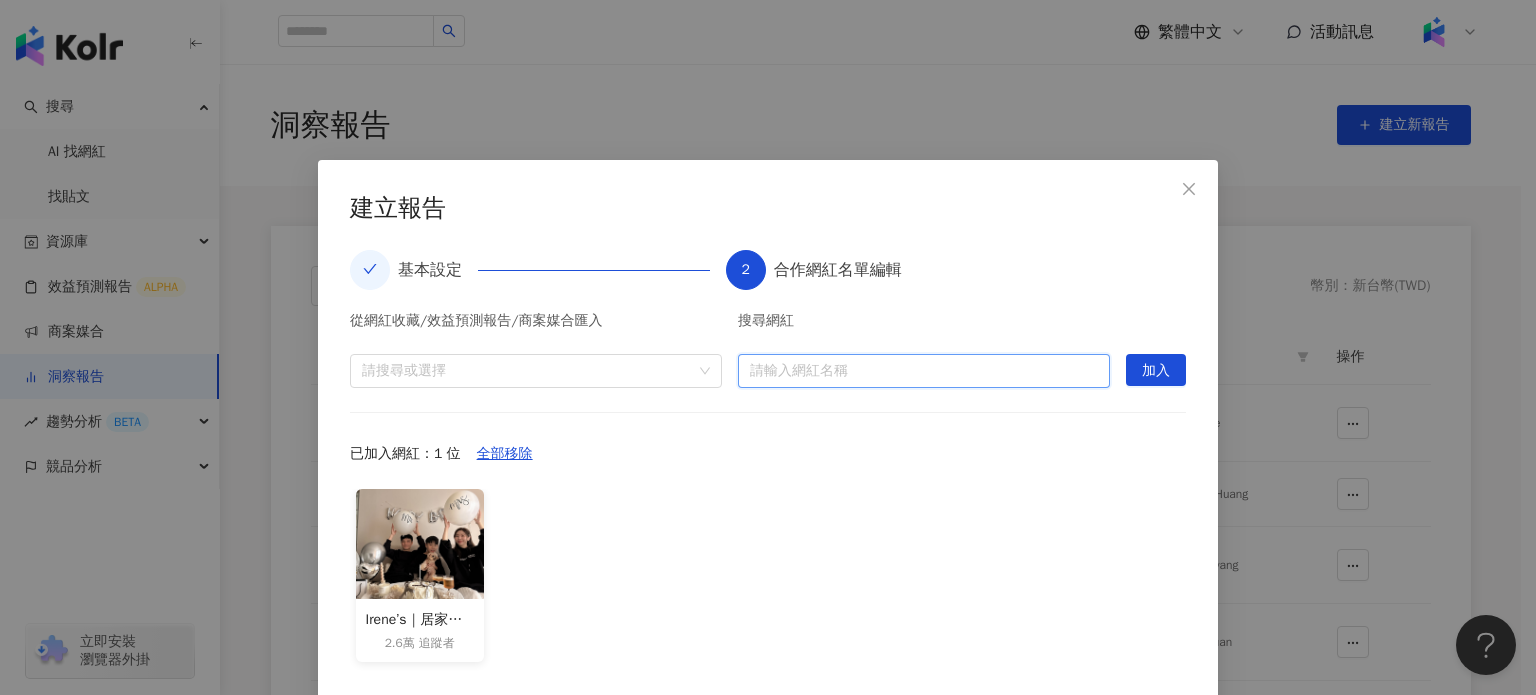 click at bounding box center (924, 371) 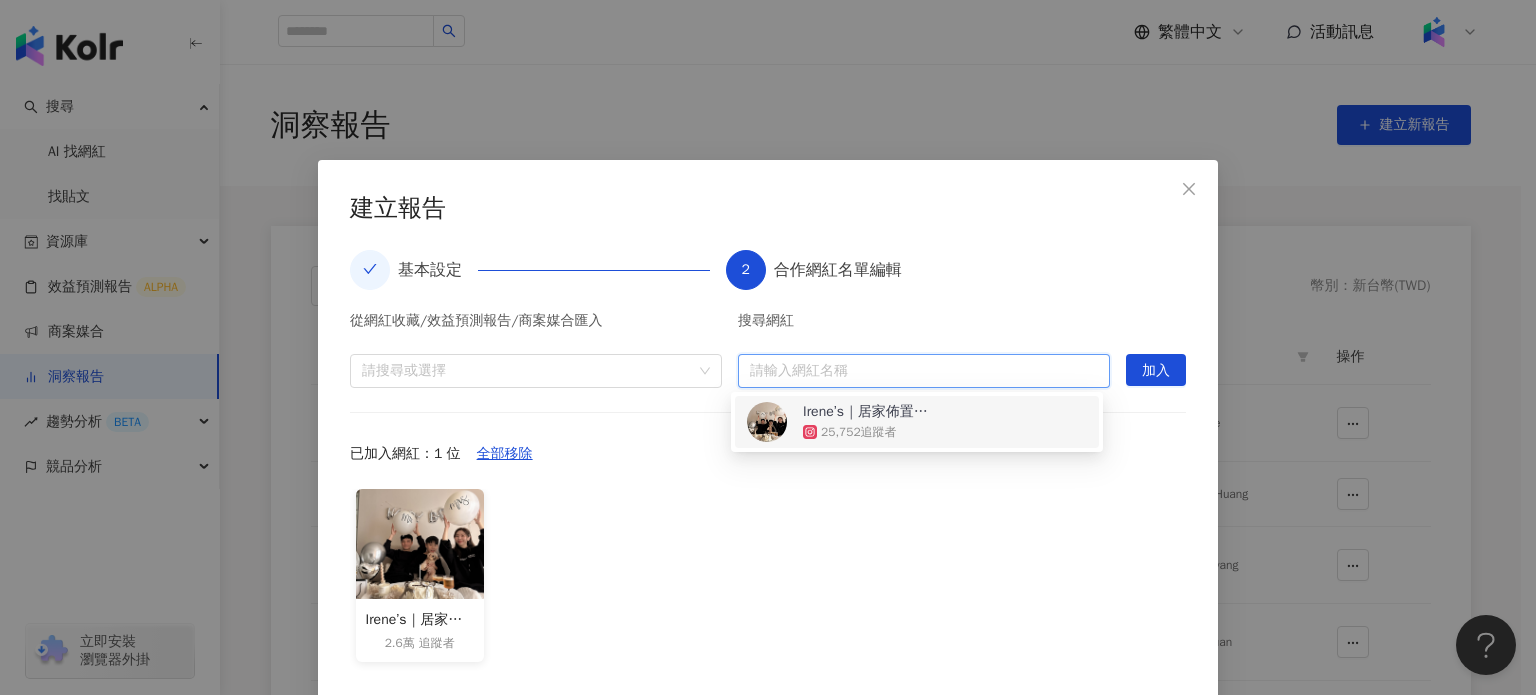 paste on "**********" 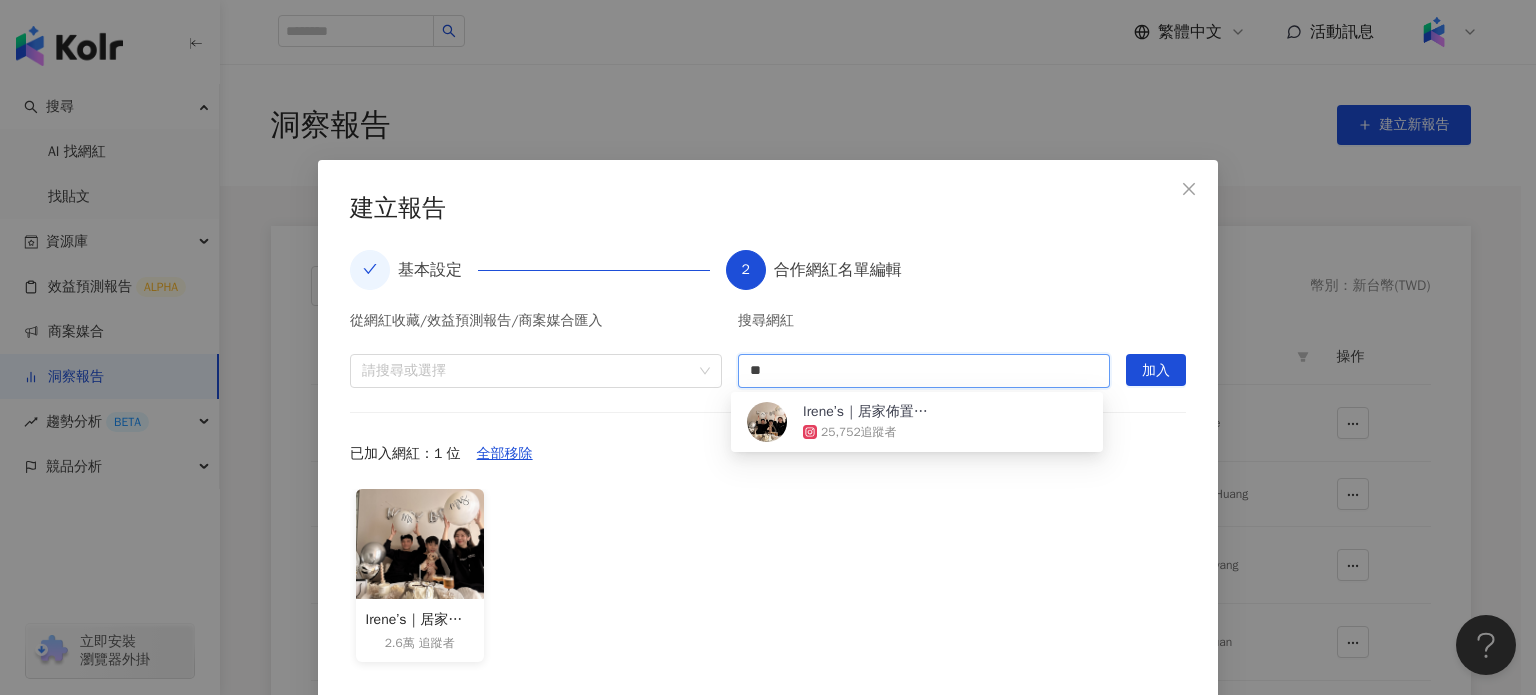 type on "*" 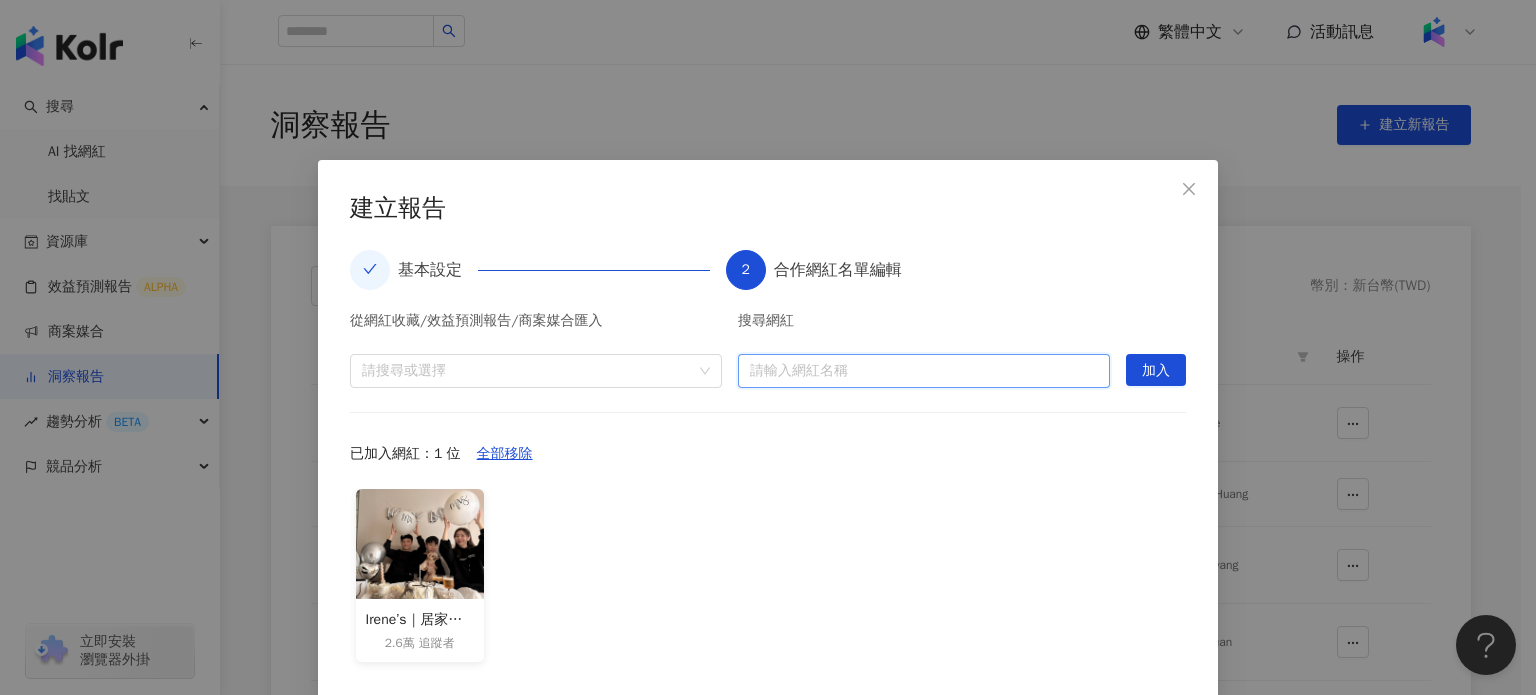 click at bounding box center [924, 371] 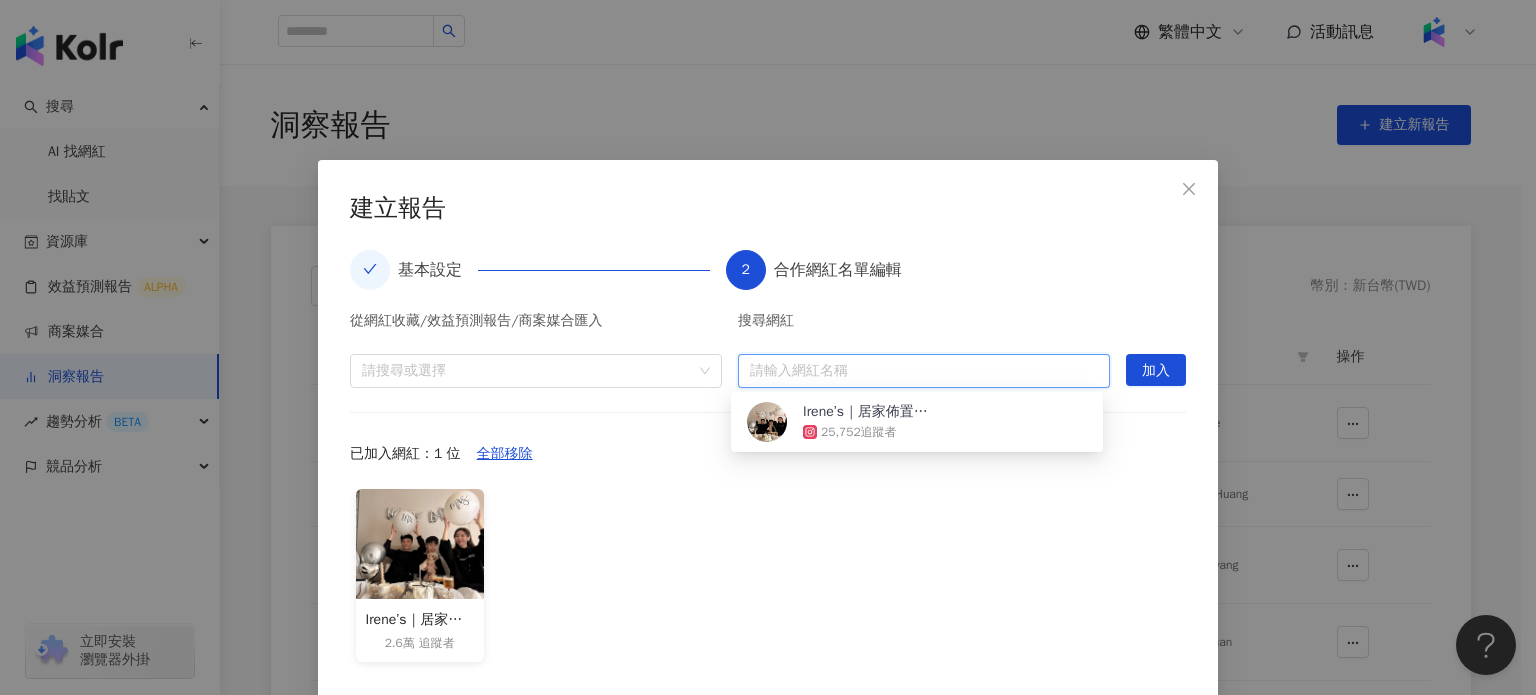 paste on "**********" 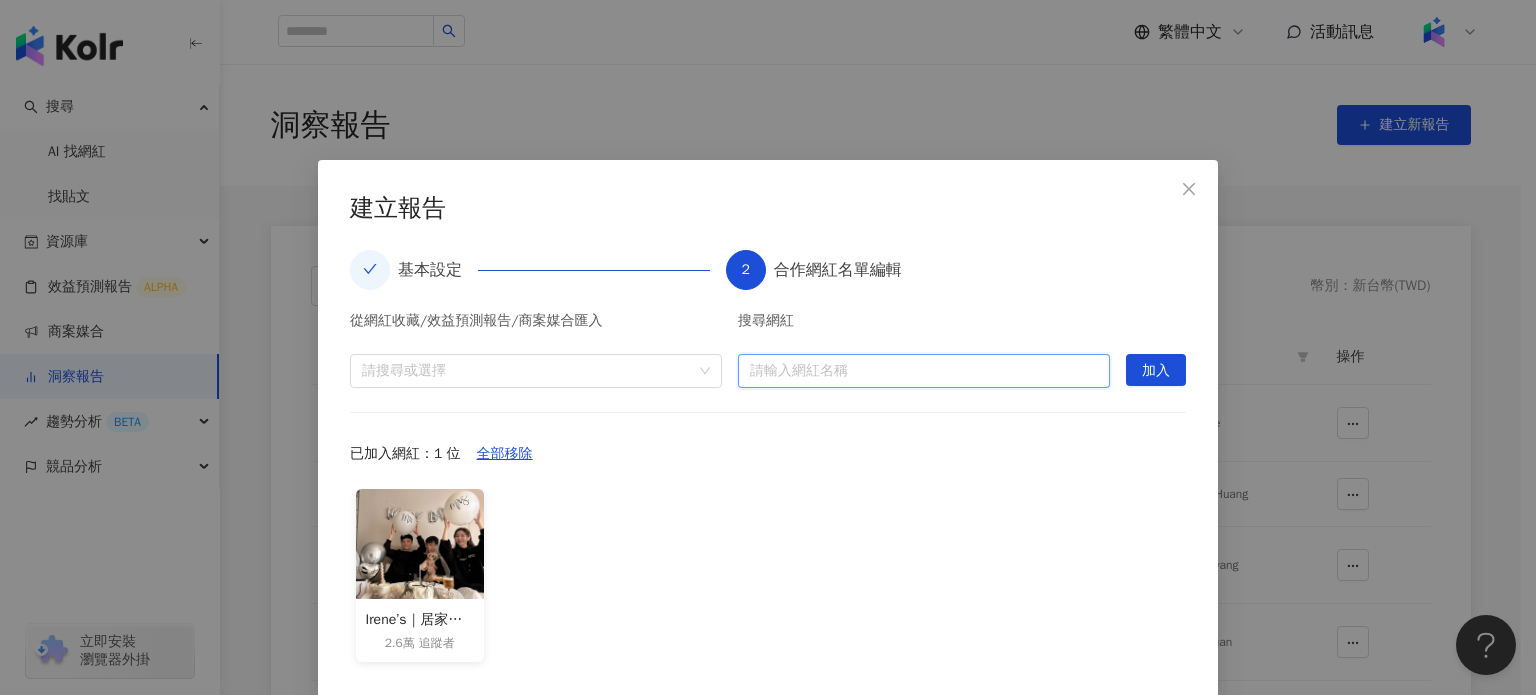 paste on "***" 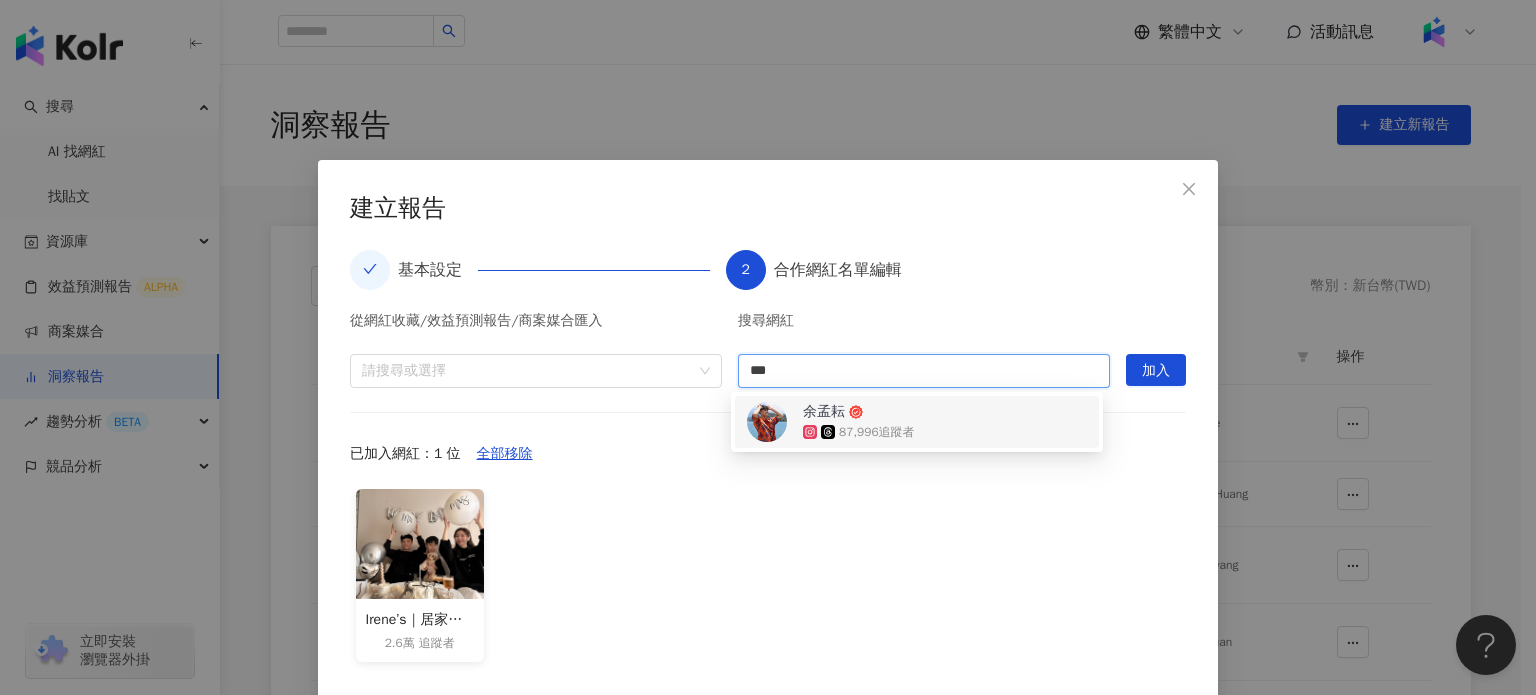 click on "余孟耘" at bounding box center [868, 412] 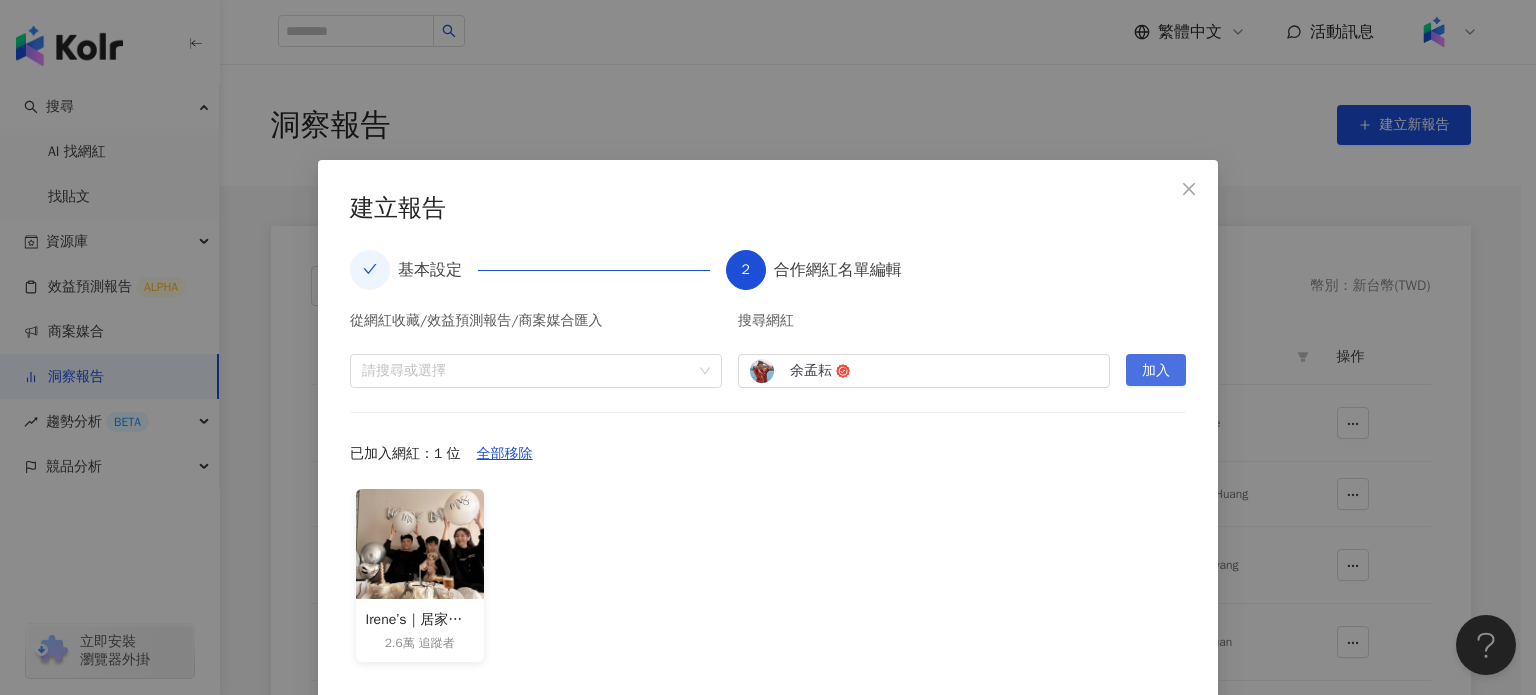 click on "加入" at bounding box center (1156, 371) 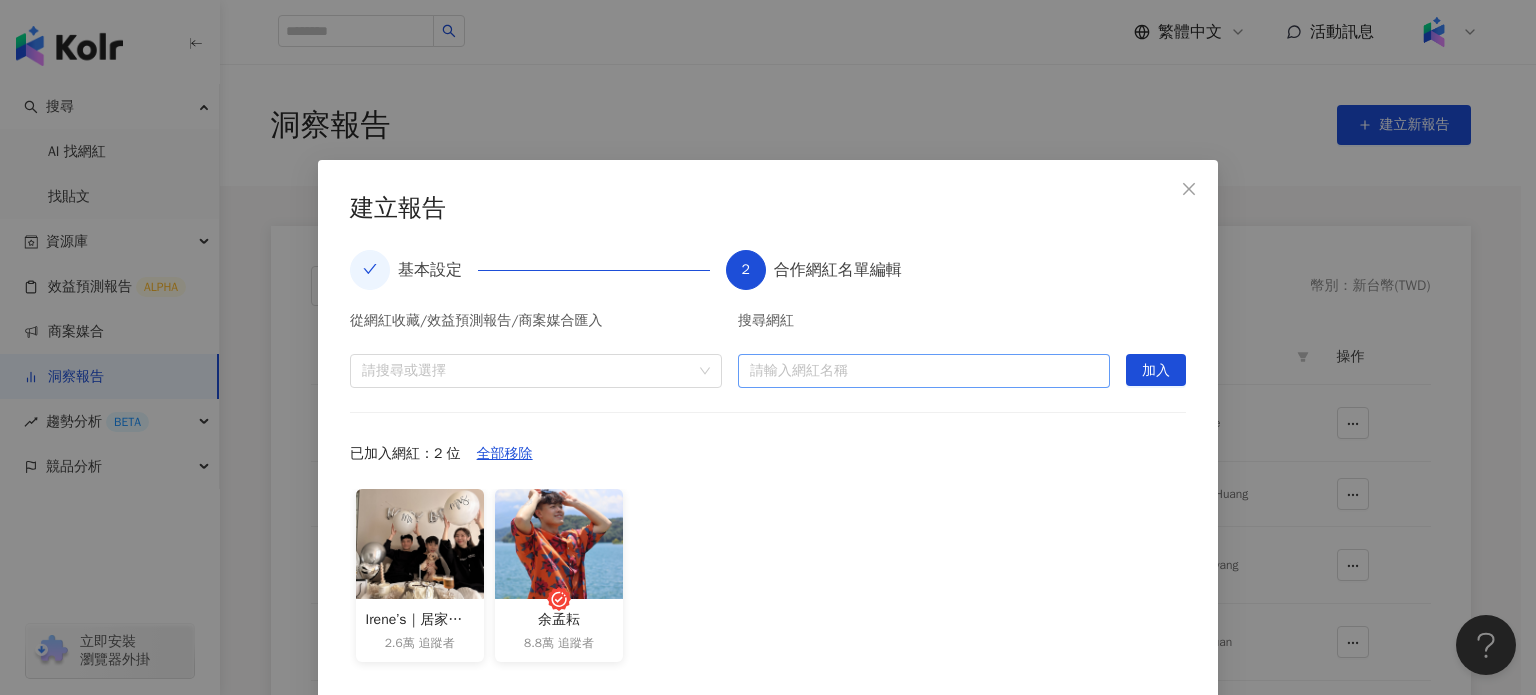 click at bounding box center [924, 371] 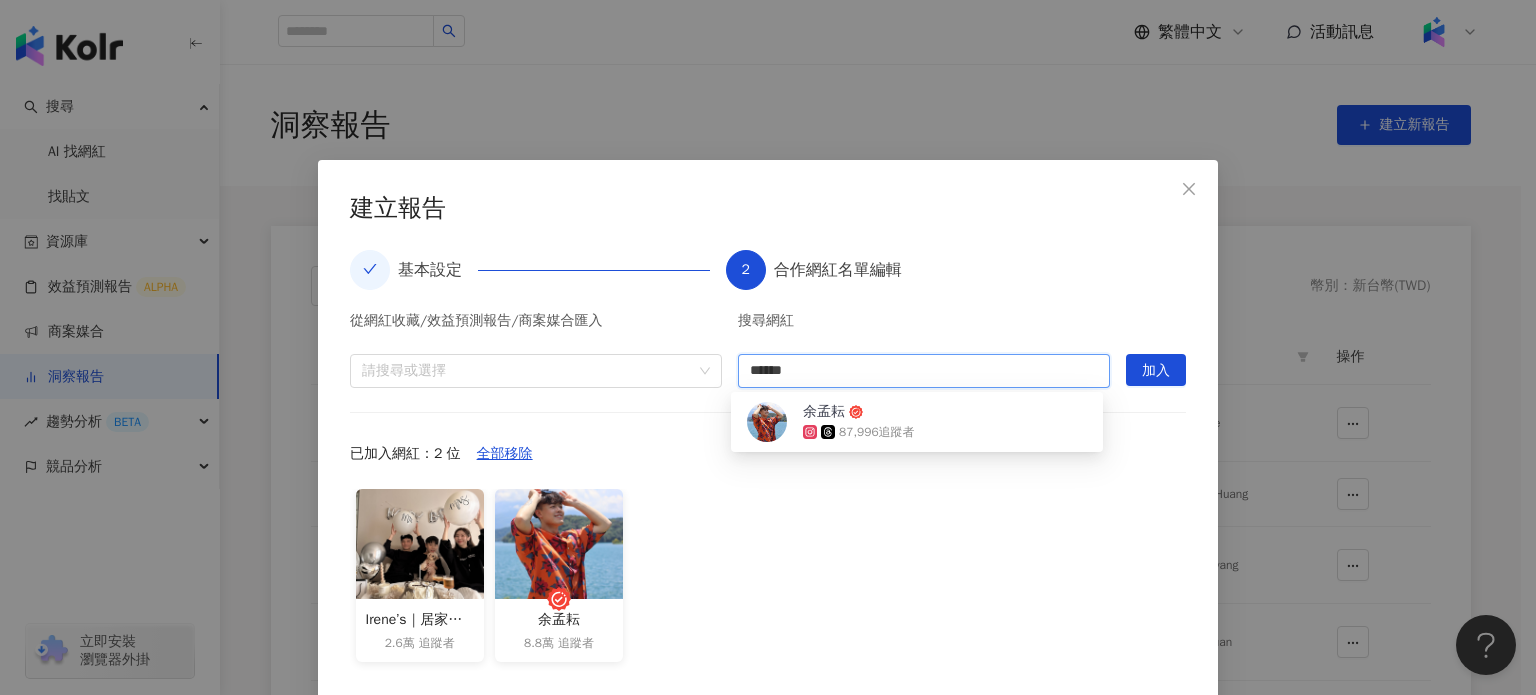 type on "****" 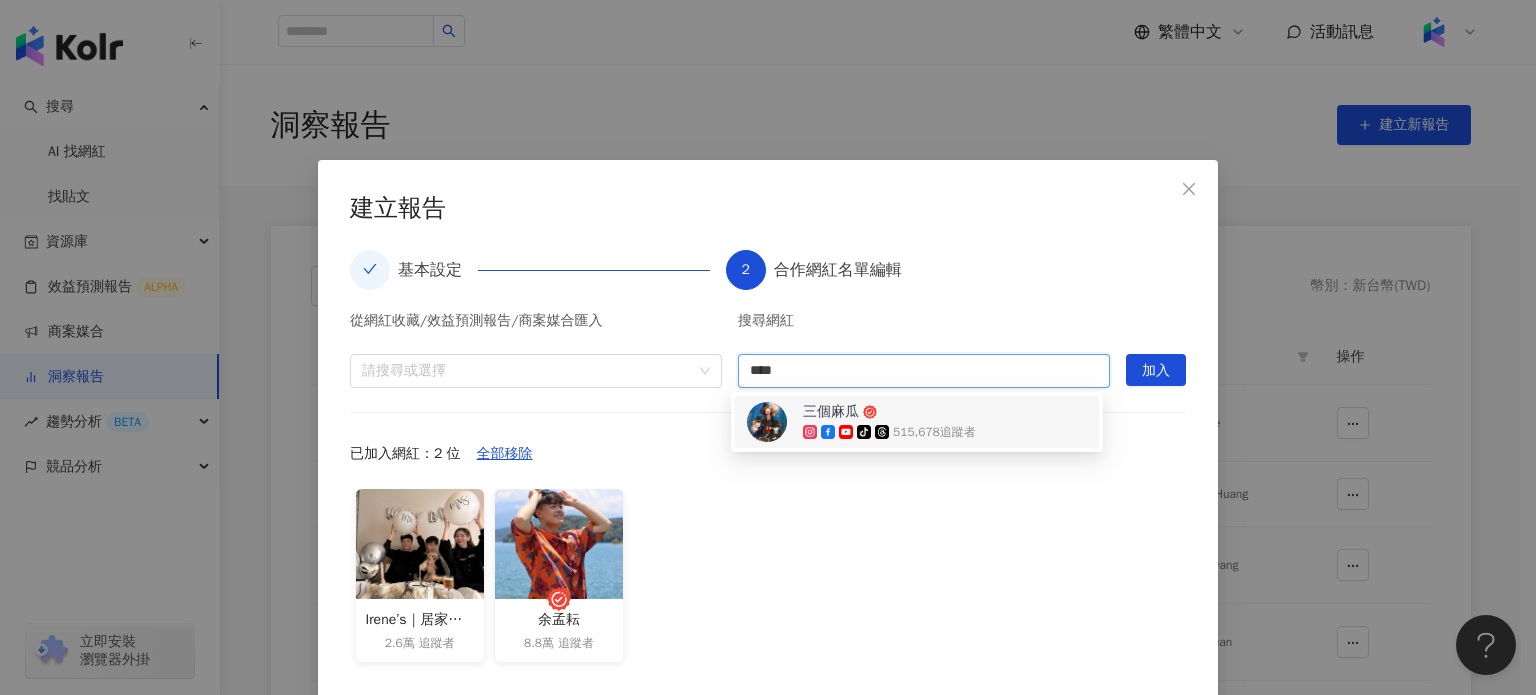 click on "三個麻瓜" at bounding box center (831, 412) 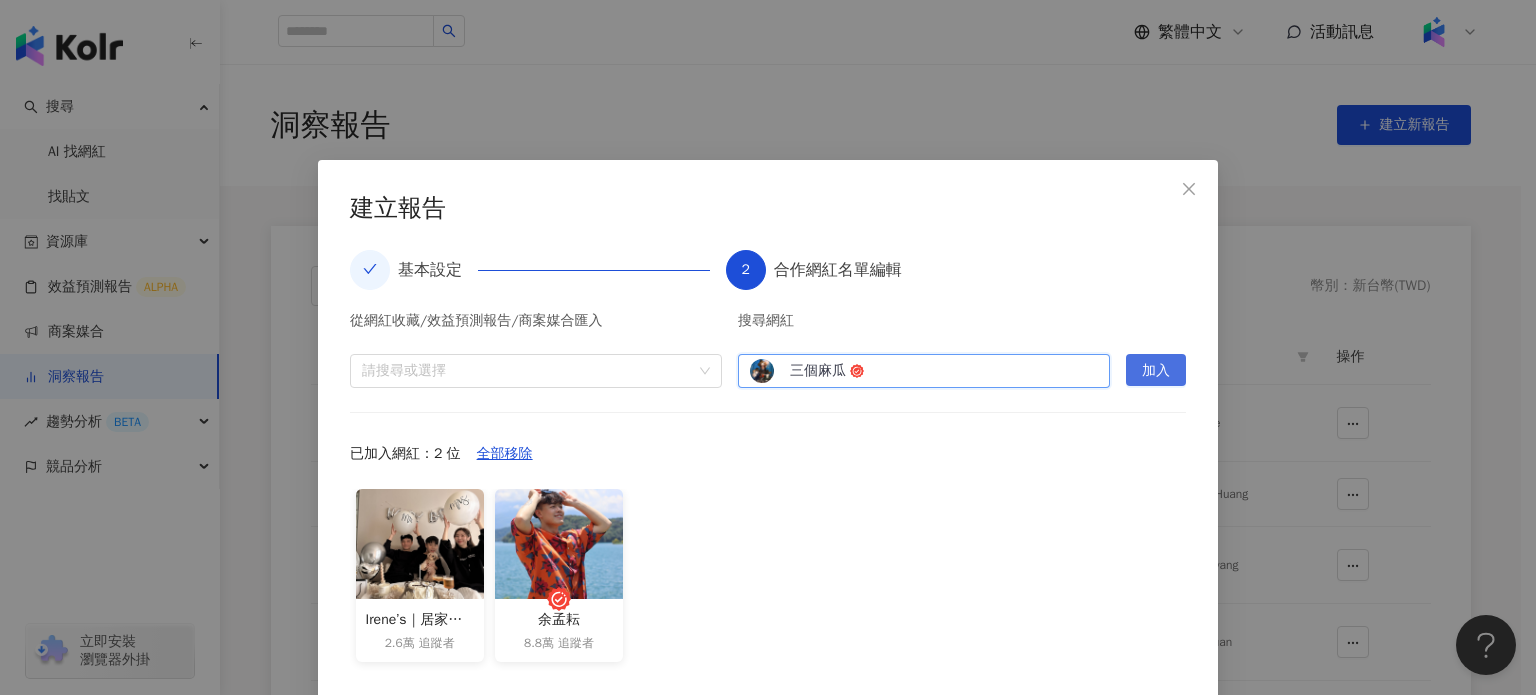 click on "加入" at bounding box center [1156, 371] 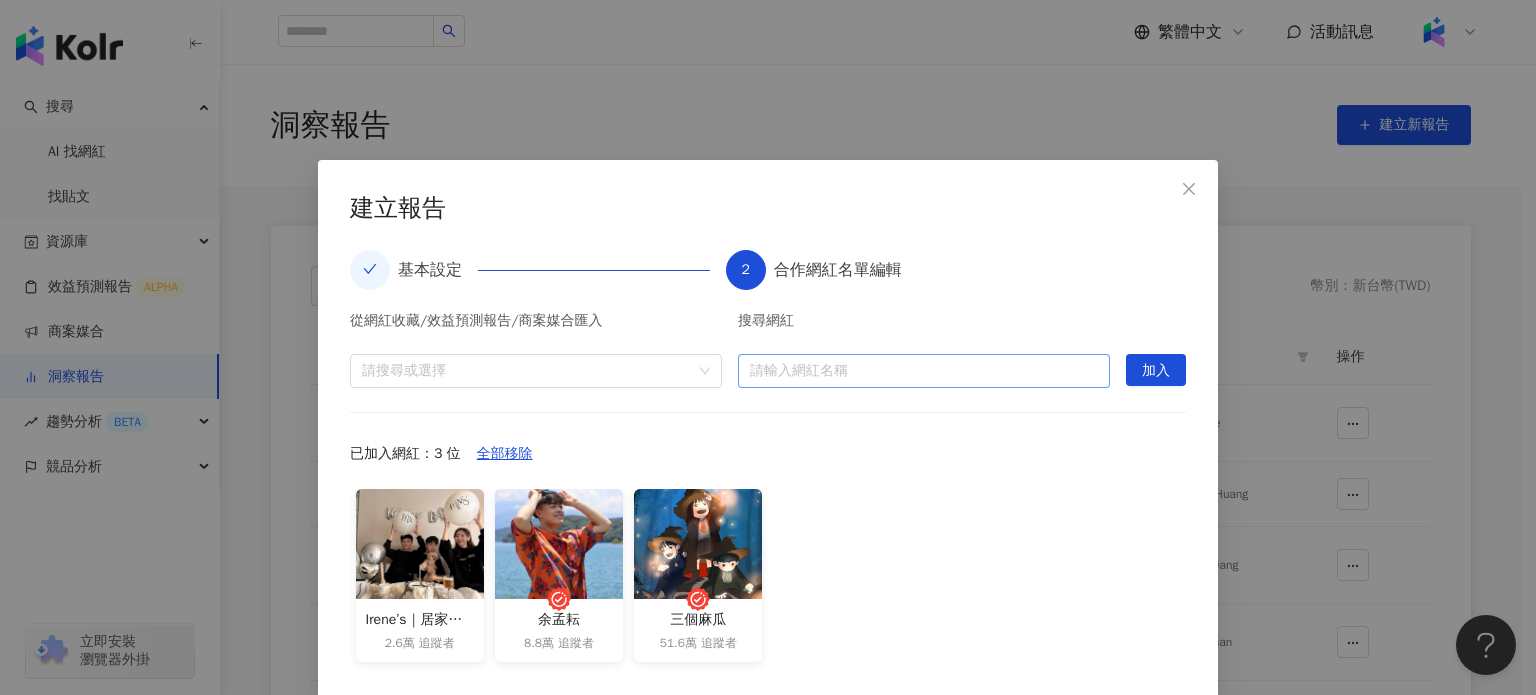click at bounding box center (924, 371) 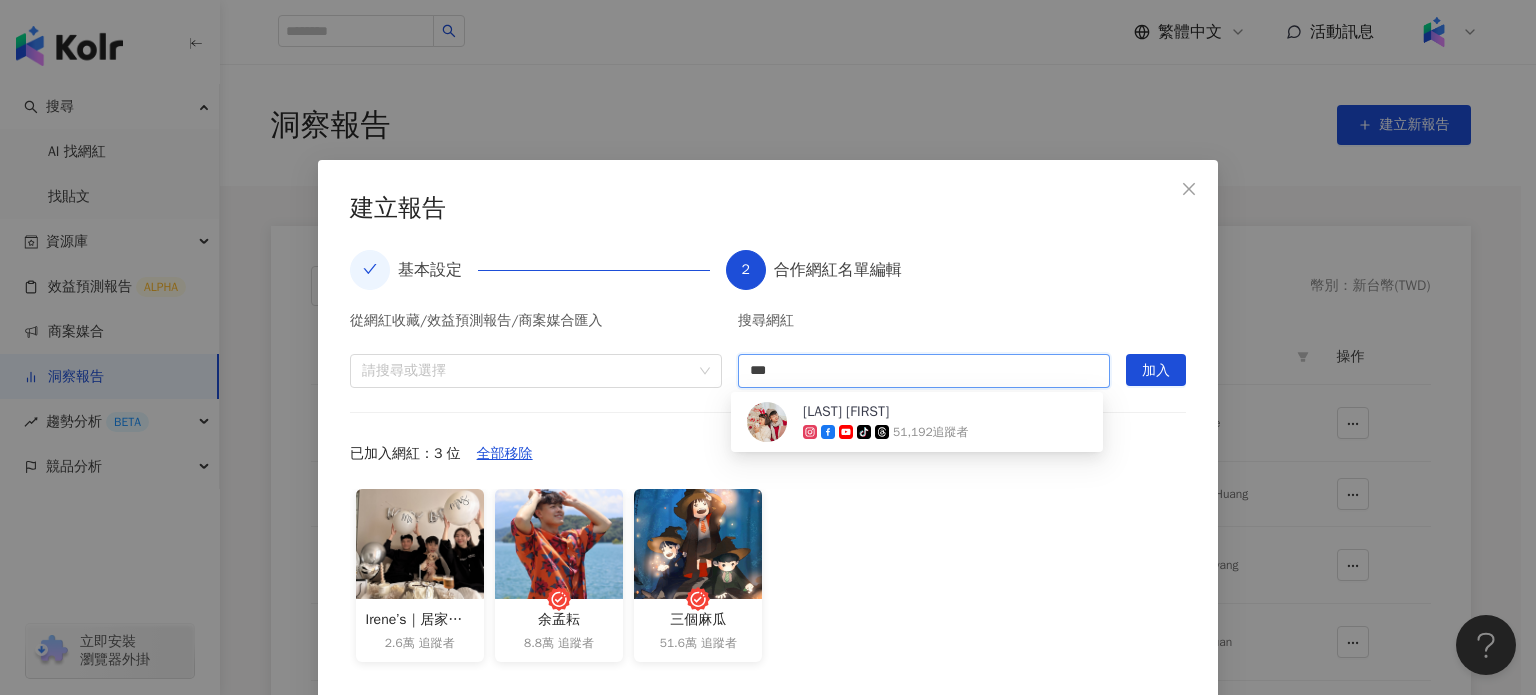 type on "***" 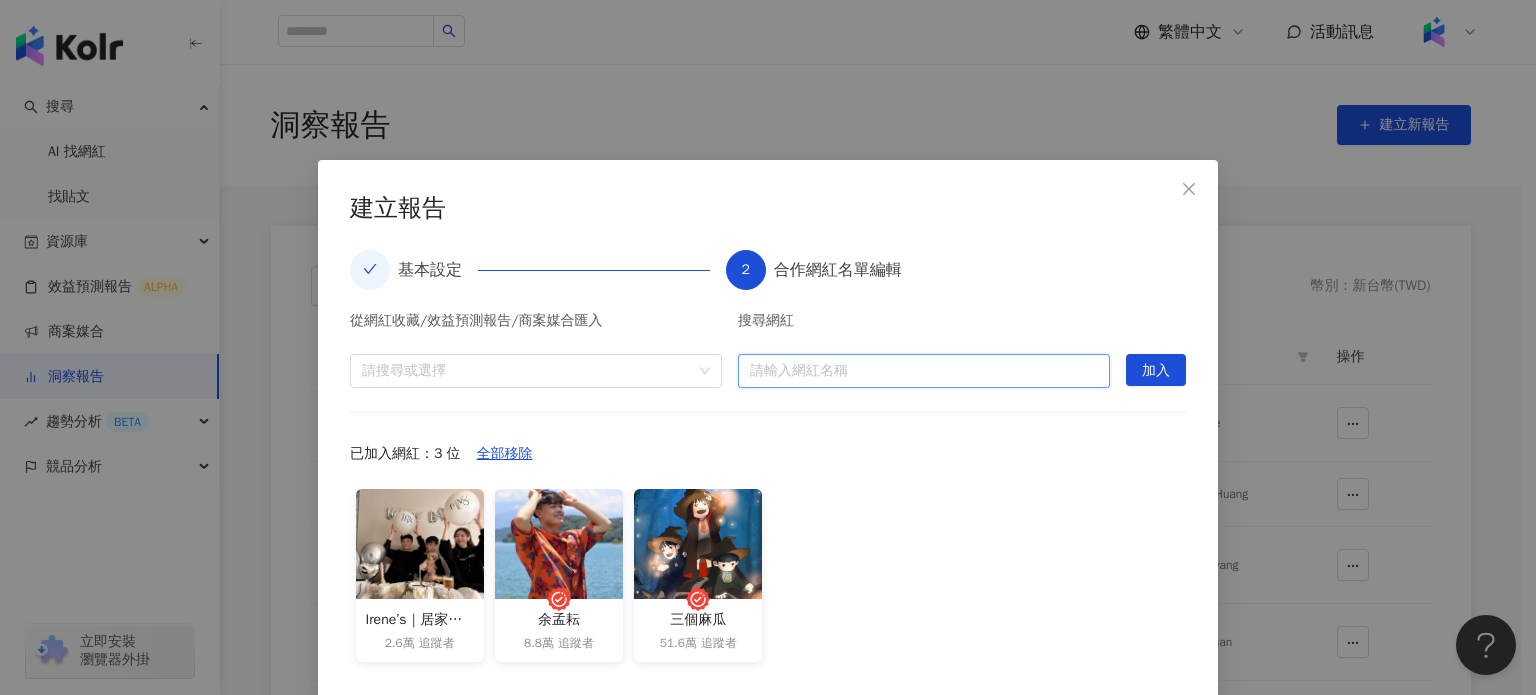 click at bounding box center (924, 371) 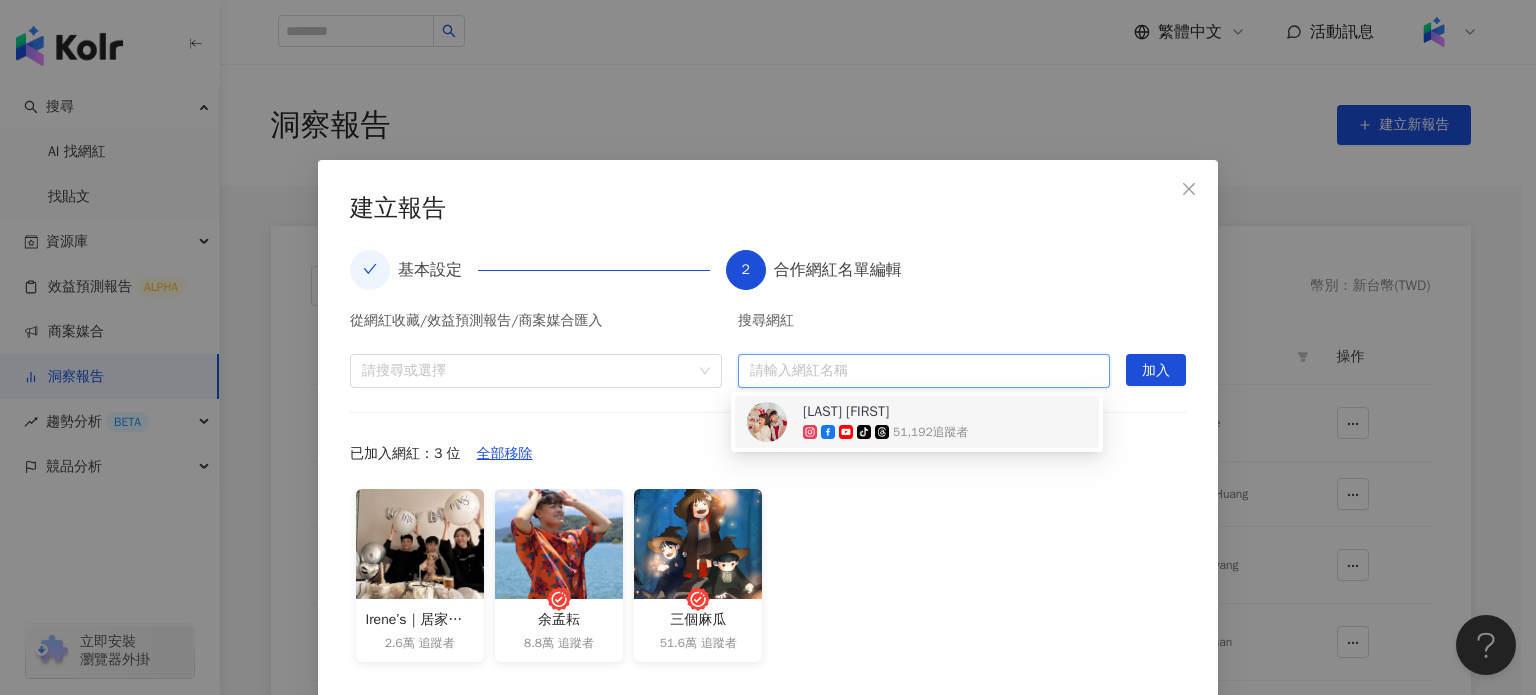 click on "51,192 追蹤者" at bounding box center (931, 432) 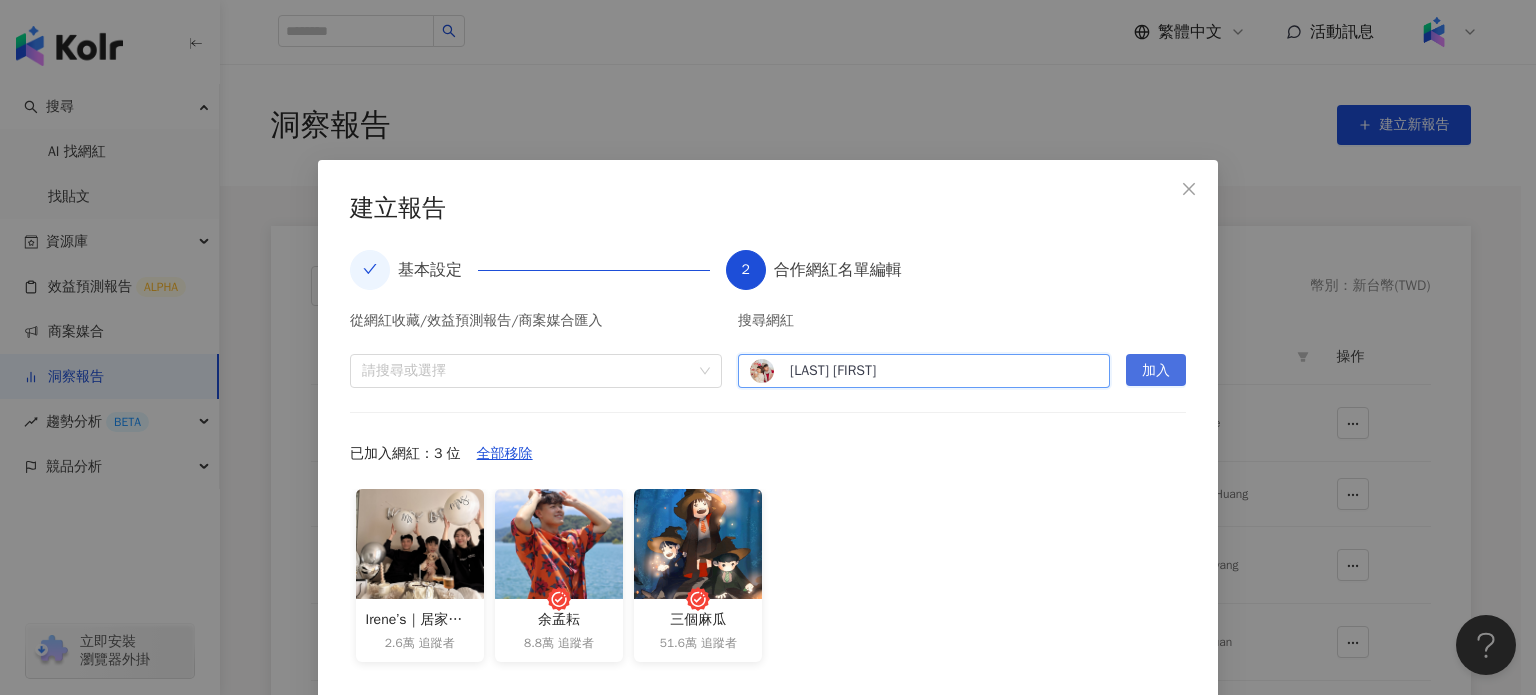 click on "加入" at bounding box center (1156, 371) 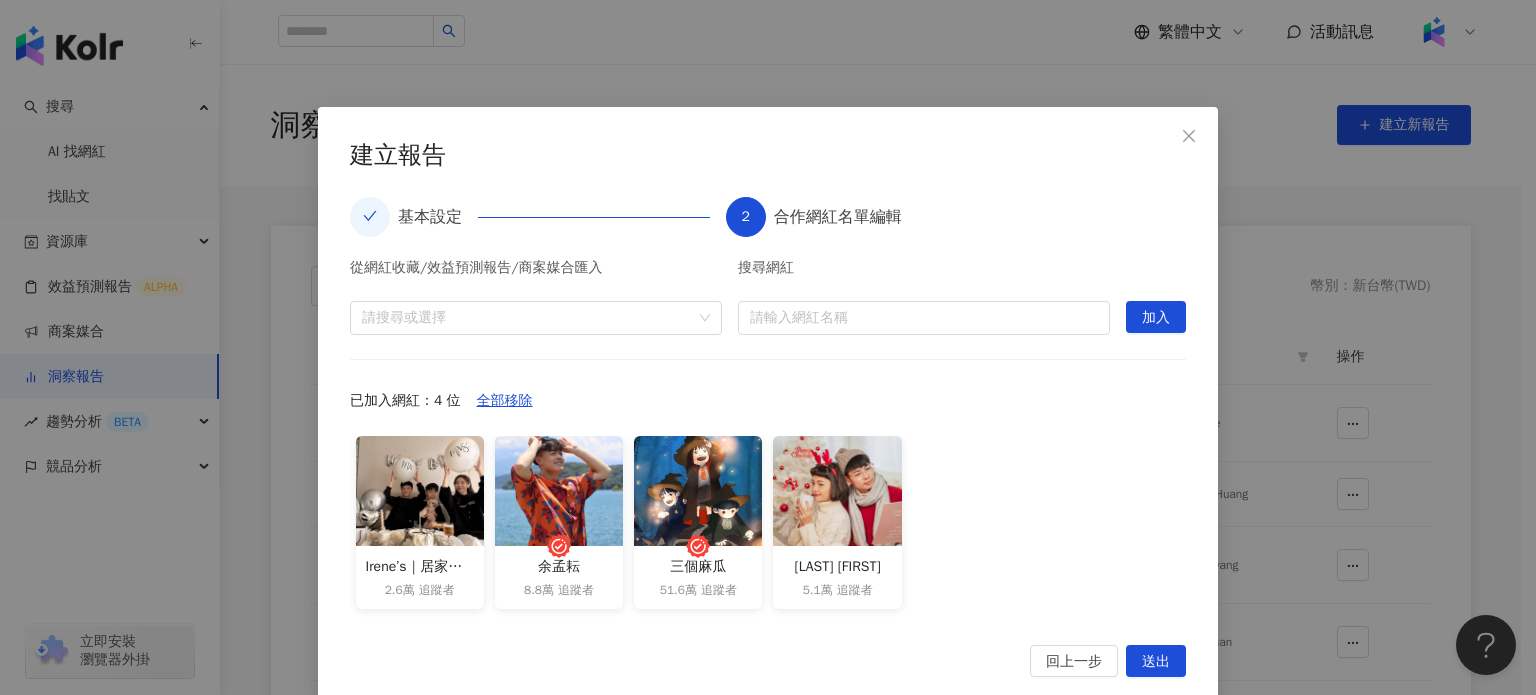 scroll, scrollTop: 82, scrollLeft: 0, axis: vertical 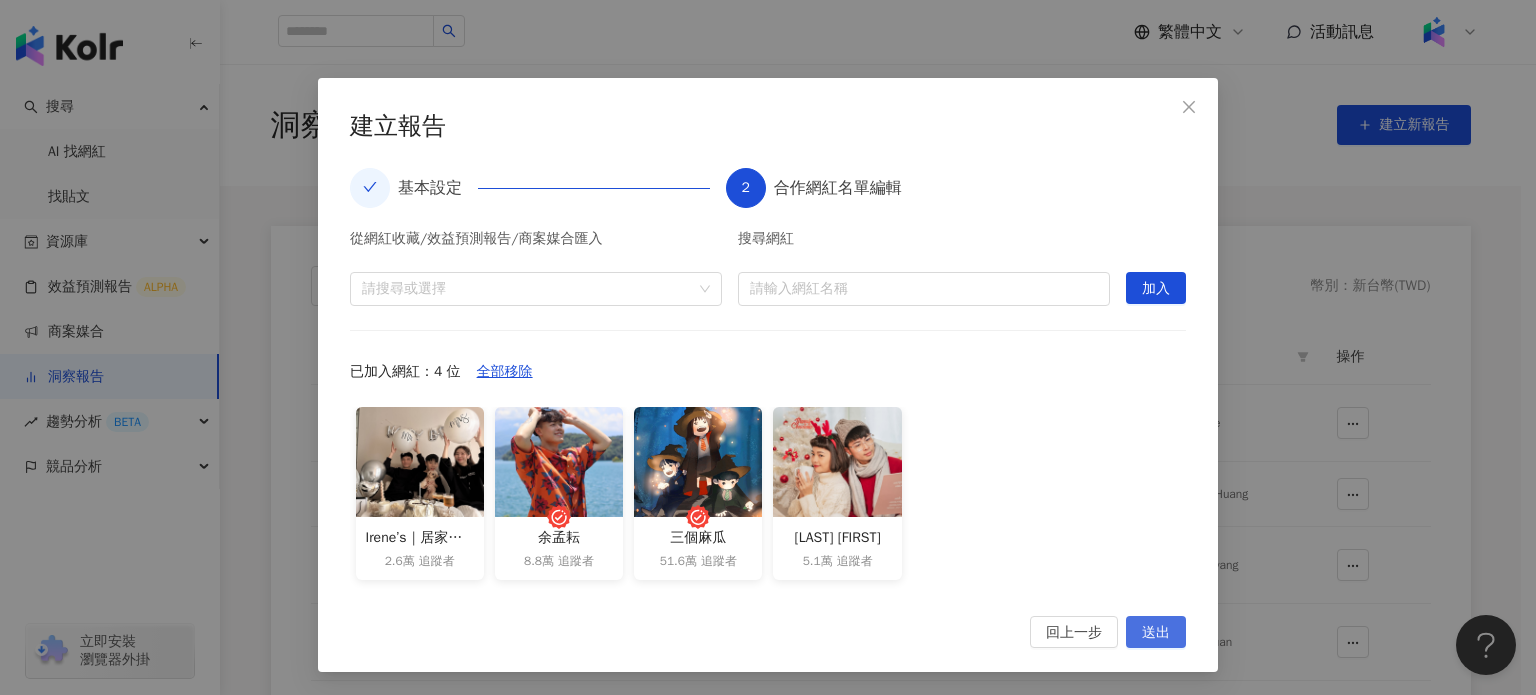 click on "送出" at bounding box center [1156, 633] 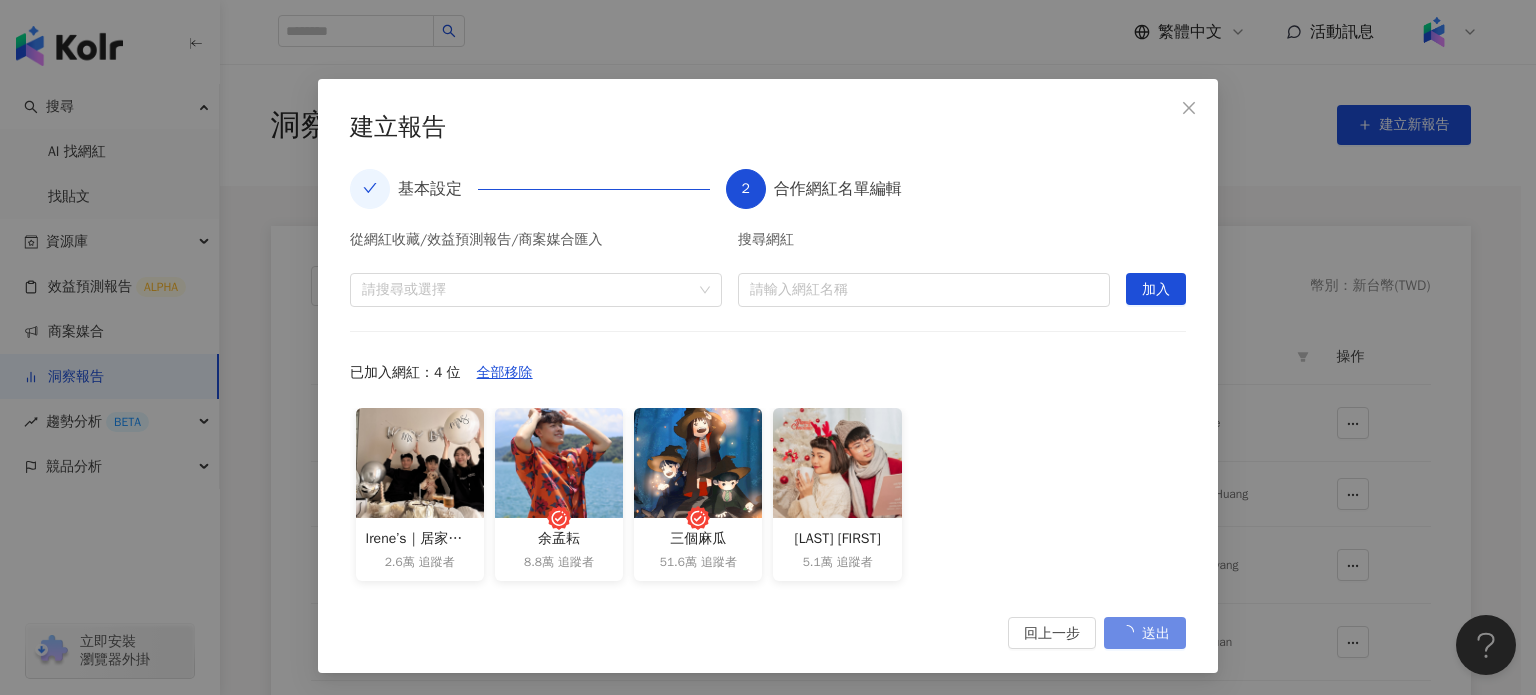 scroll, scrollTop: 82, scrollLeft: 0, axis: vertical 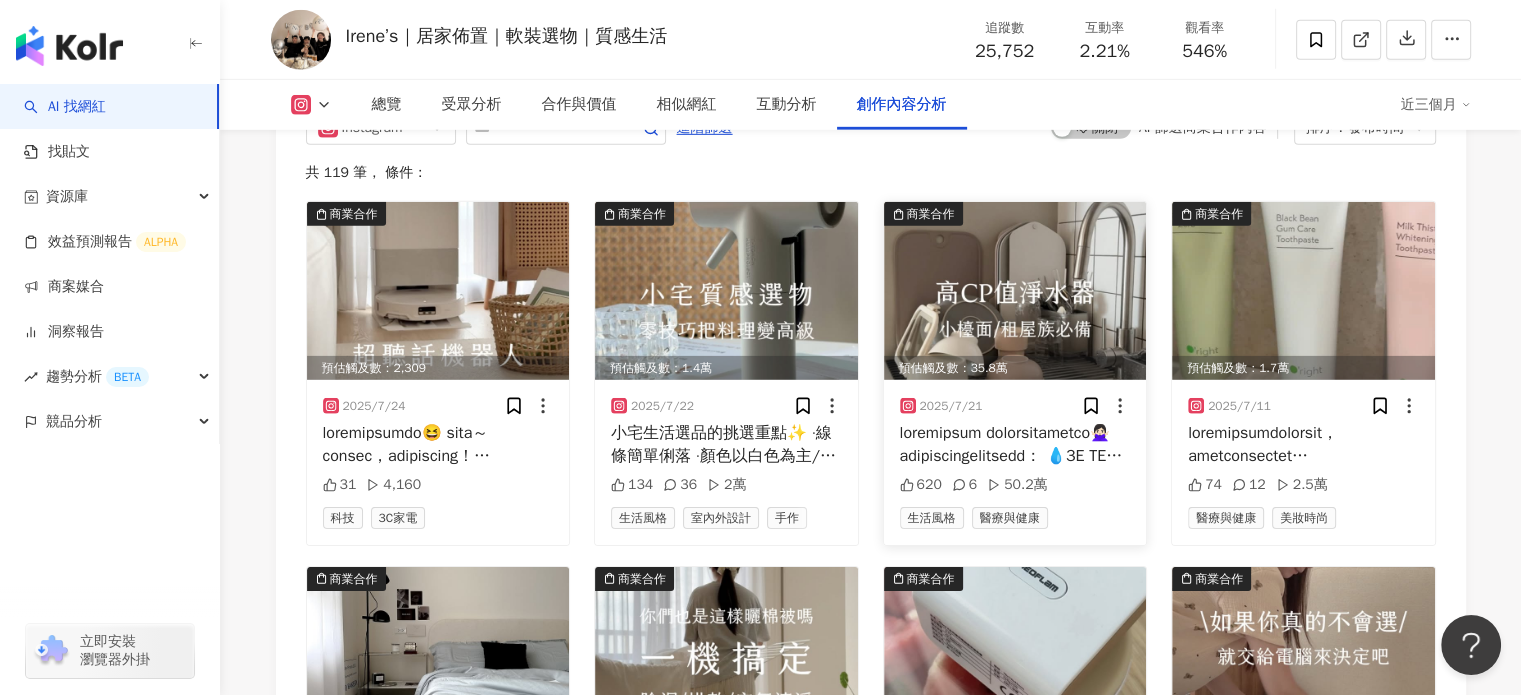 click at bounding box center [1015, 291] 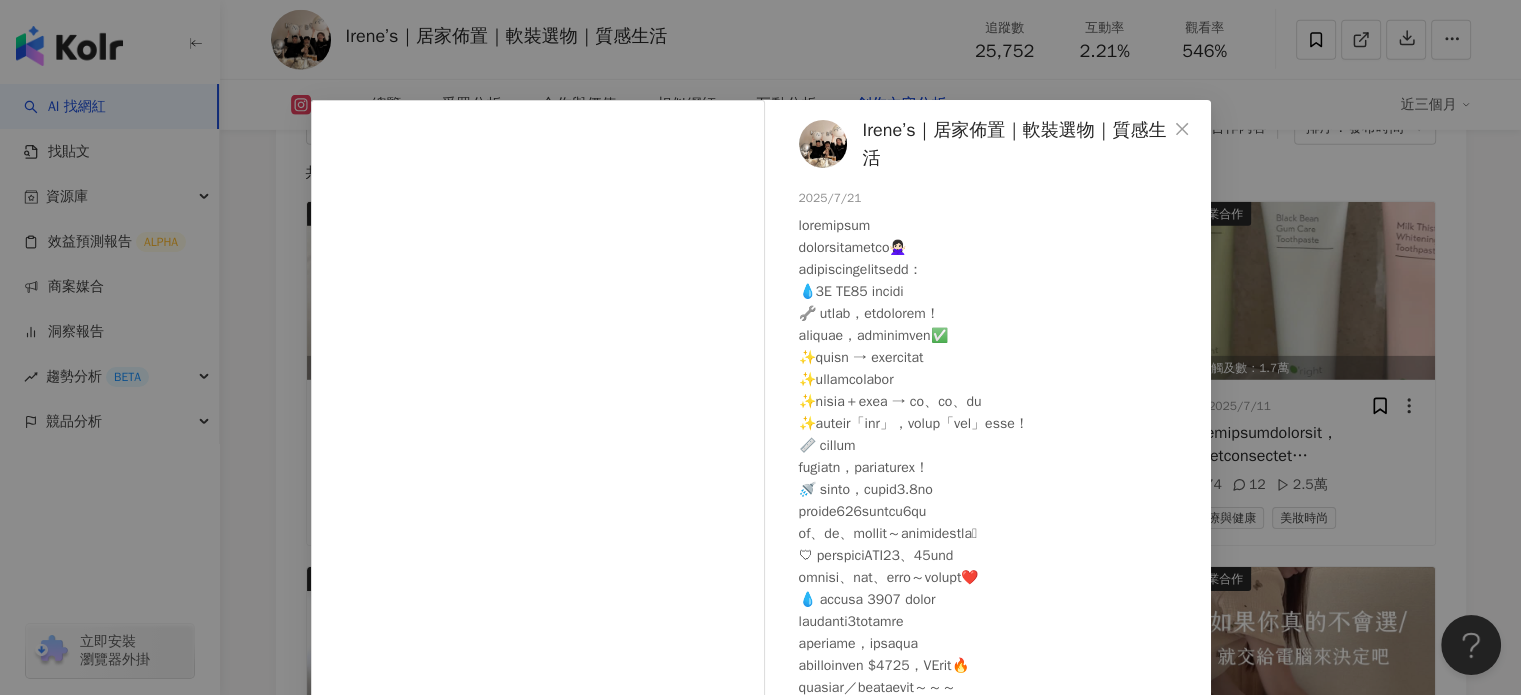 scroll, scrollTop: 44, scrollLeft: 0, axis: vertical 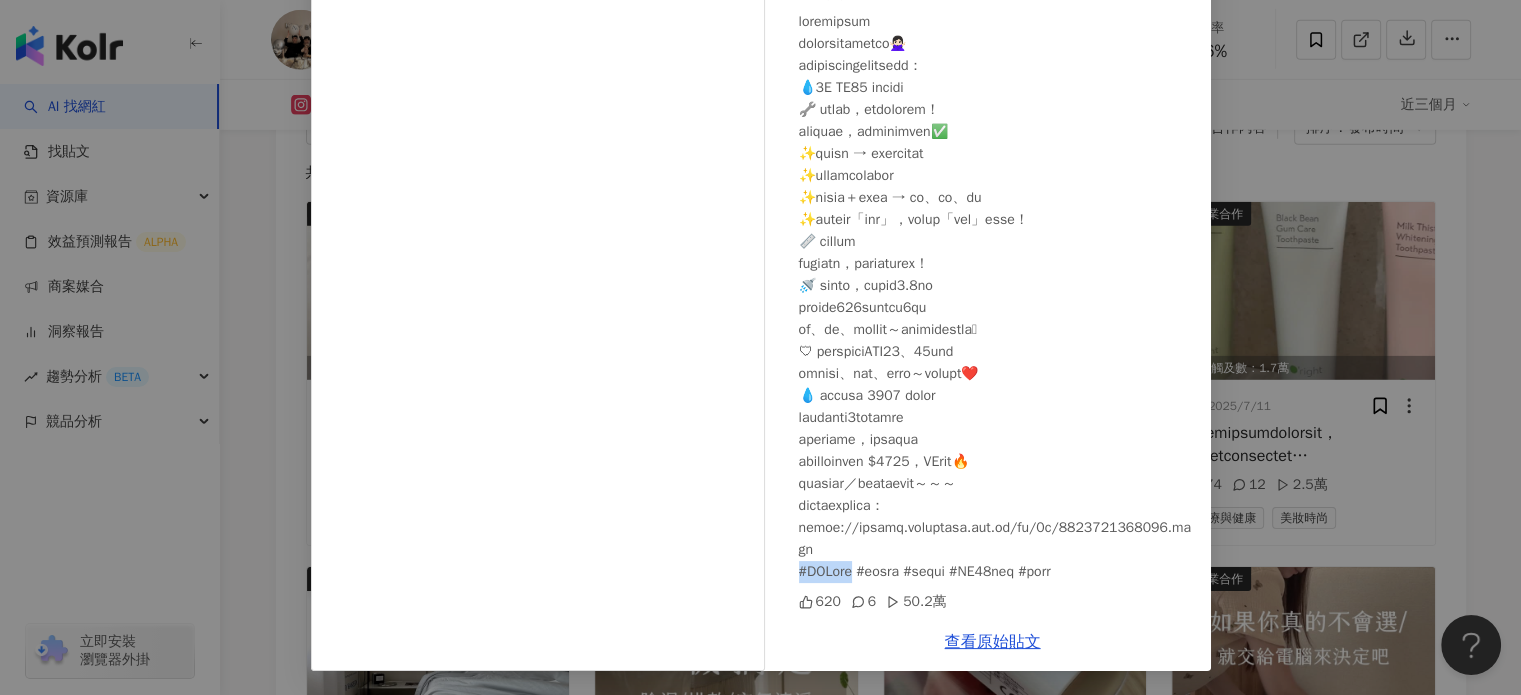 drag, startPoint x: 793, startPoint y: 545, endPoint x: 859, endPoint y: 551, distance: 66.27216 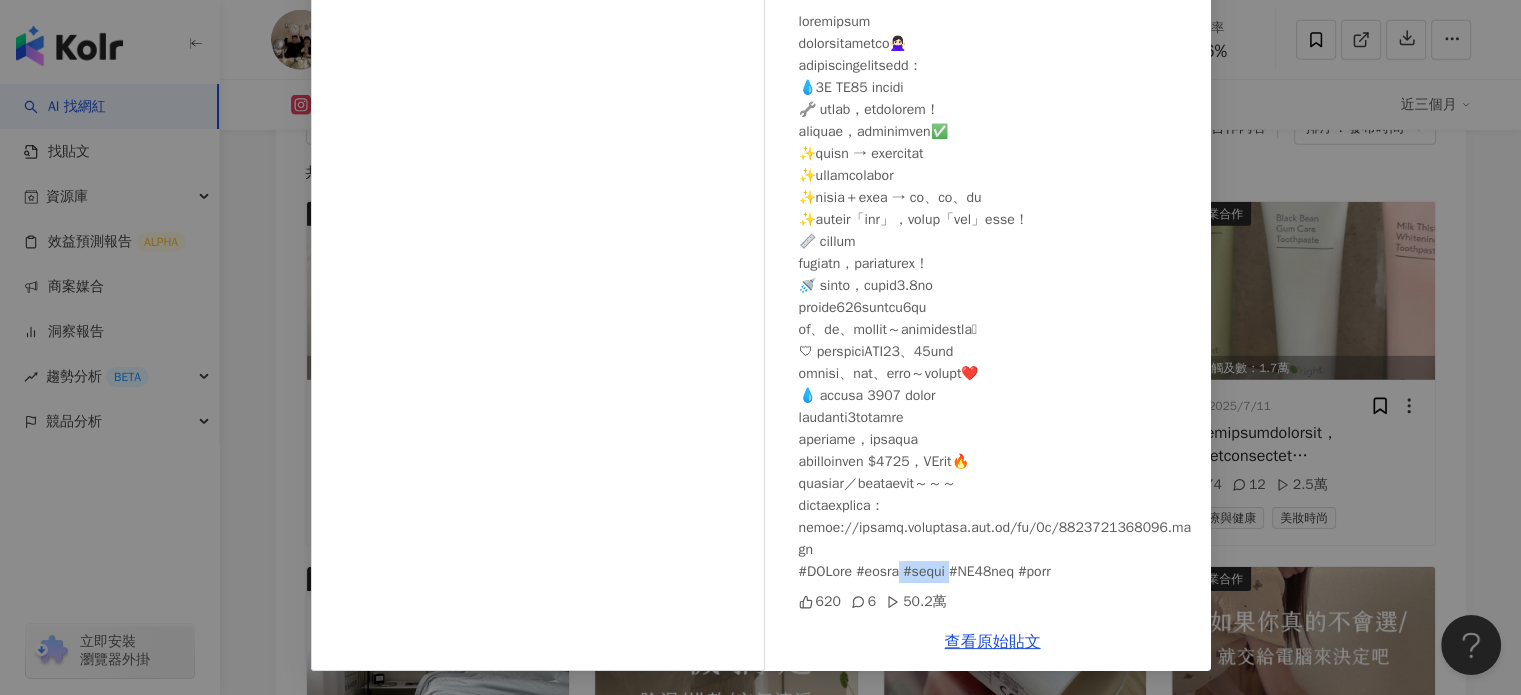 drag, startPoint x: 942, startPoint y: 555, endPoint x: 1026, endPoint y: 549, distance: 84.21401 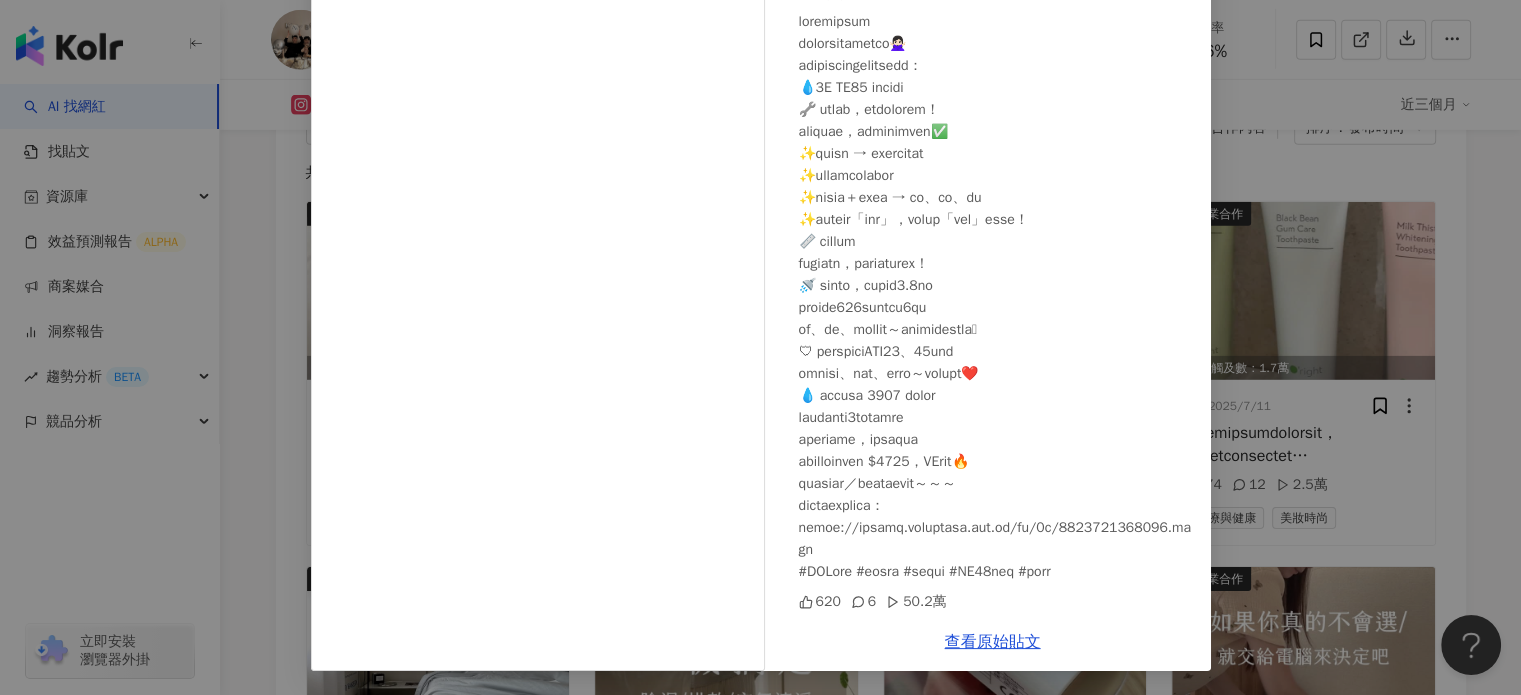 click at bounding box center [997, 297] 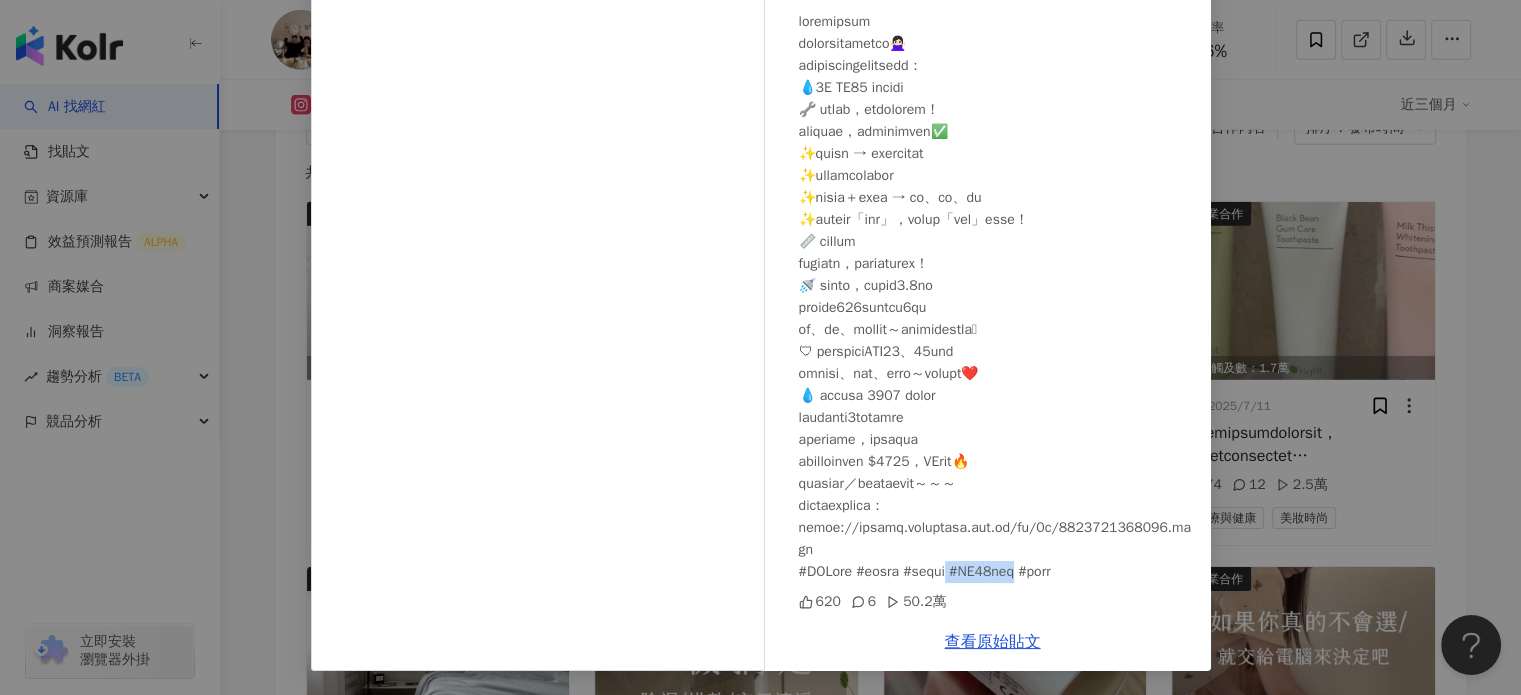 drag, startPoint x: 1024, startPoint y: 555, endPoint x: 1104, endPoint y: 553, distance: 80.024994 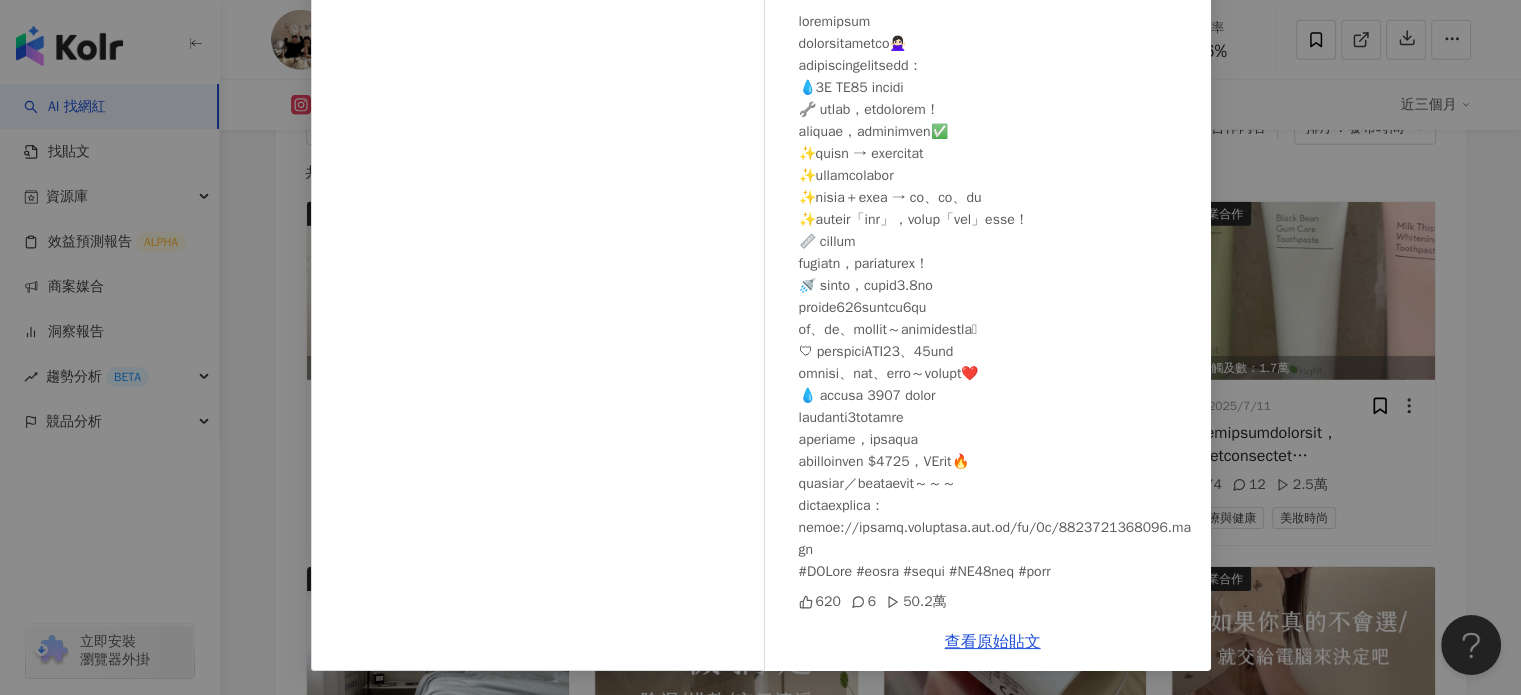 click on "Irene’s｜居家佈置｜軟裝選物｜質感生活 2025/7/21 620 6 50.2萬 查看原始貼文" at bounding box center (760, 347) 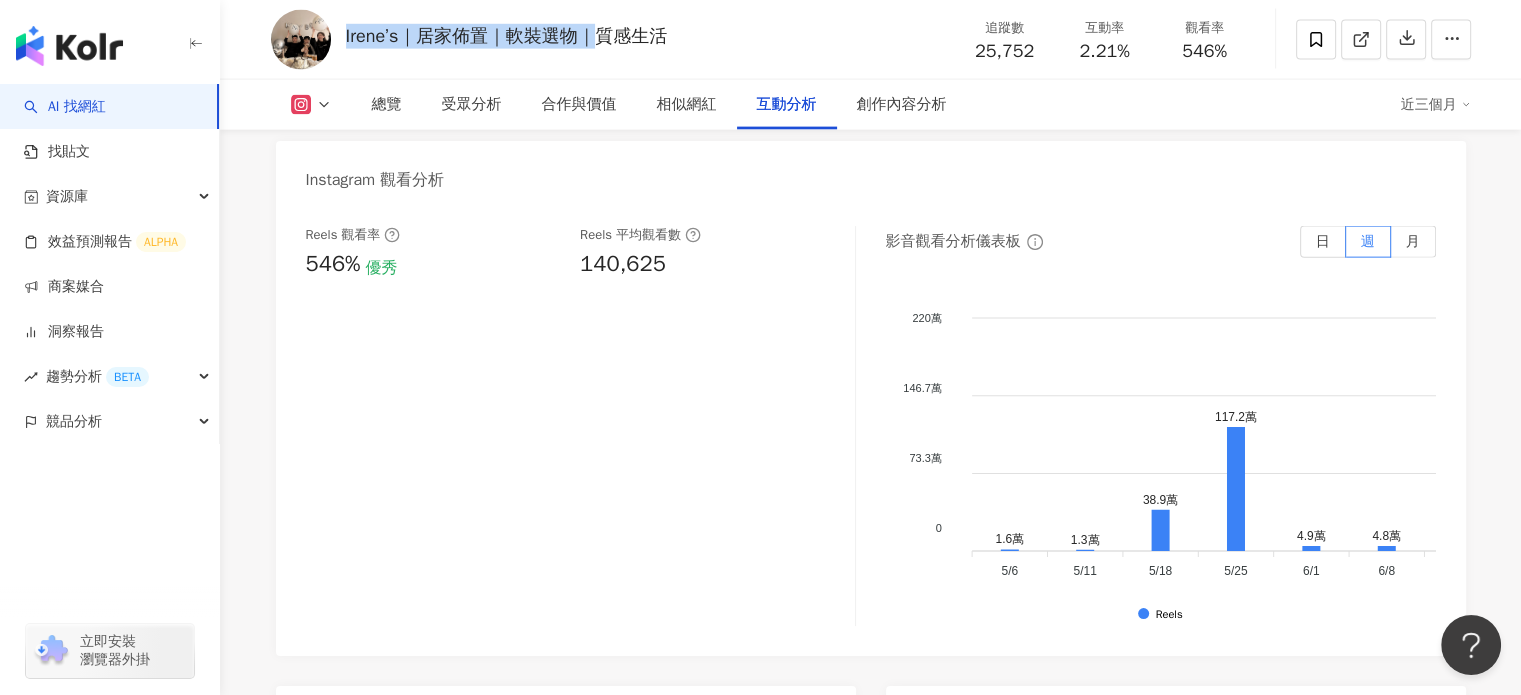scroll, scrollTop: 4474, scrollLeft: 0, axis: vertical 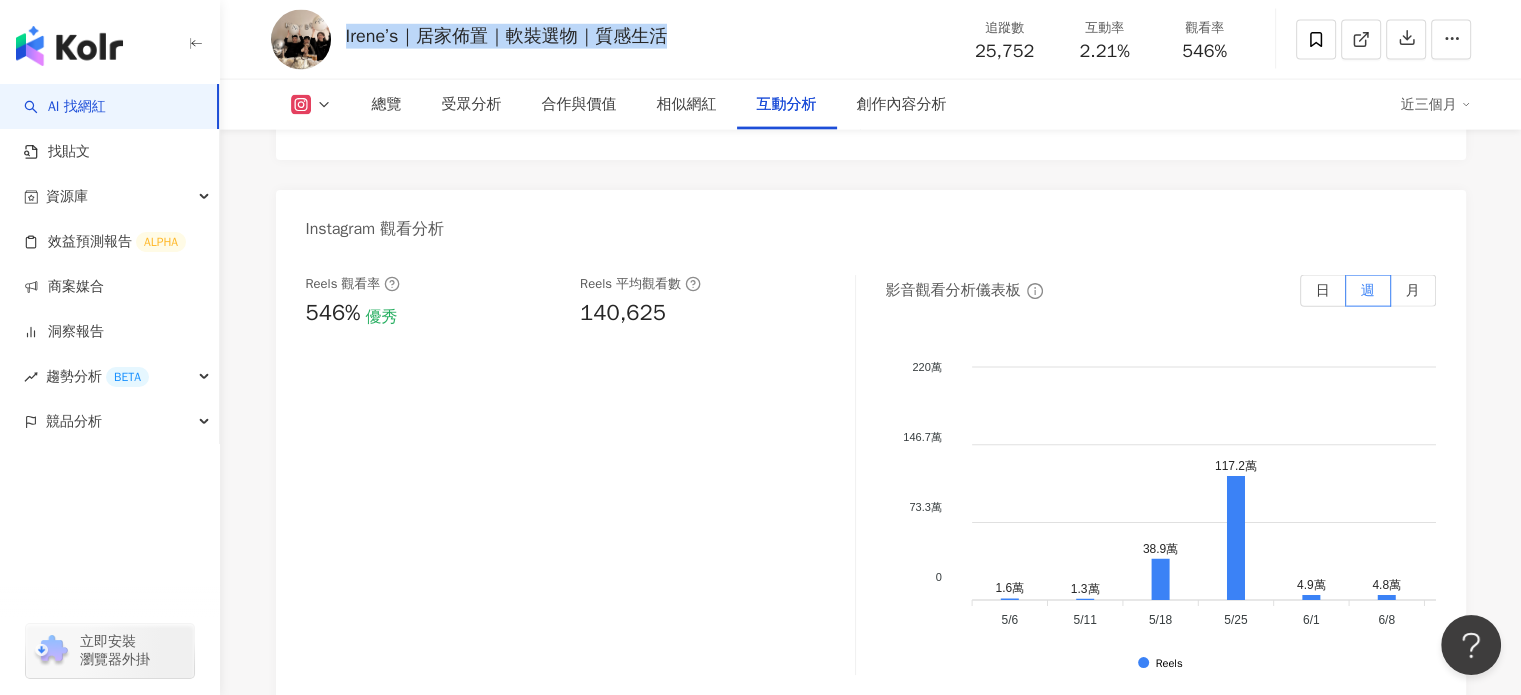 drag, startPoint x: 345, startPoint y: 40, endPoint x: 692, endPoint y: 33, distance: 347.0706 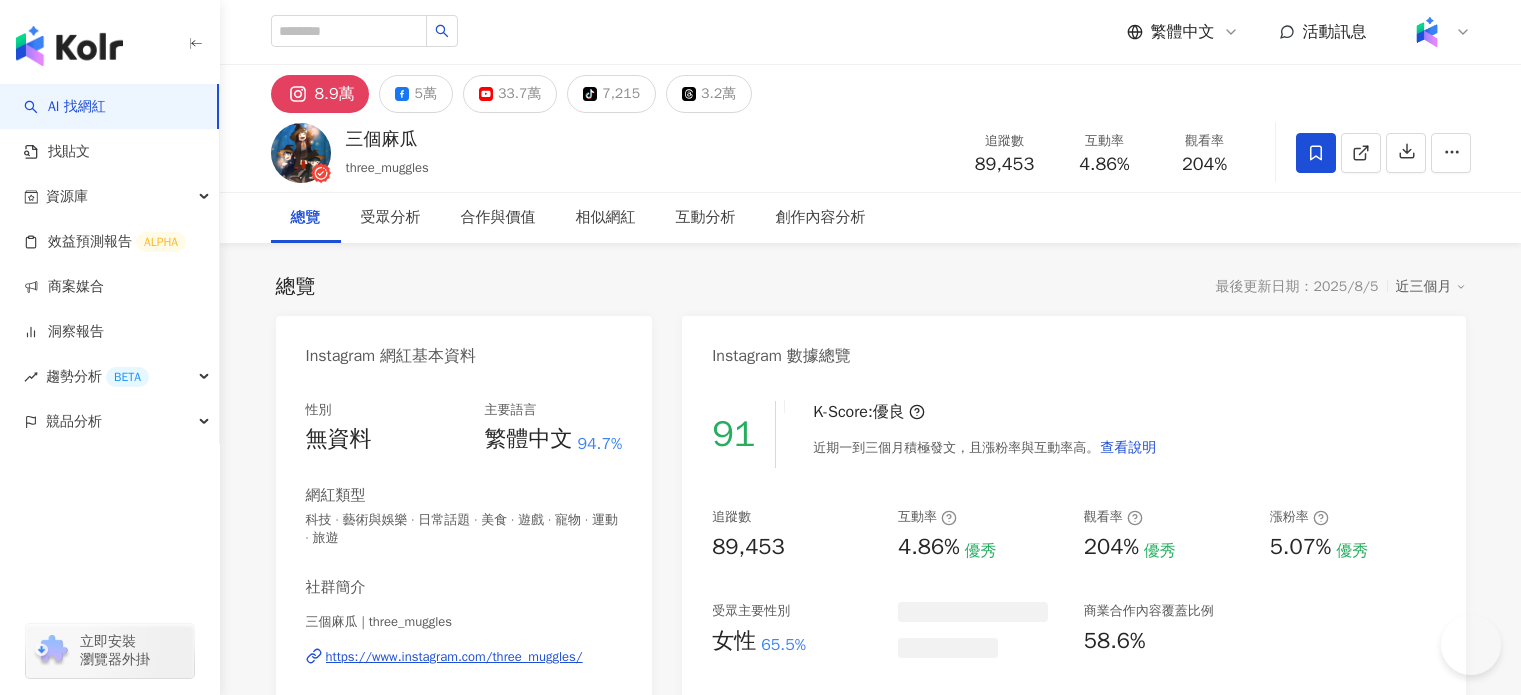click on "三個麻瓜 three_muggles 追蹤數 [NUMBER] 互動率 [PERCENTAGE]% 觀看率 [PERCENTAGE]%" at bounding box center (871, 152) 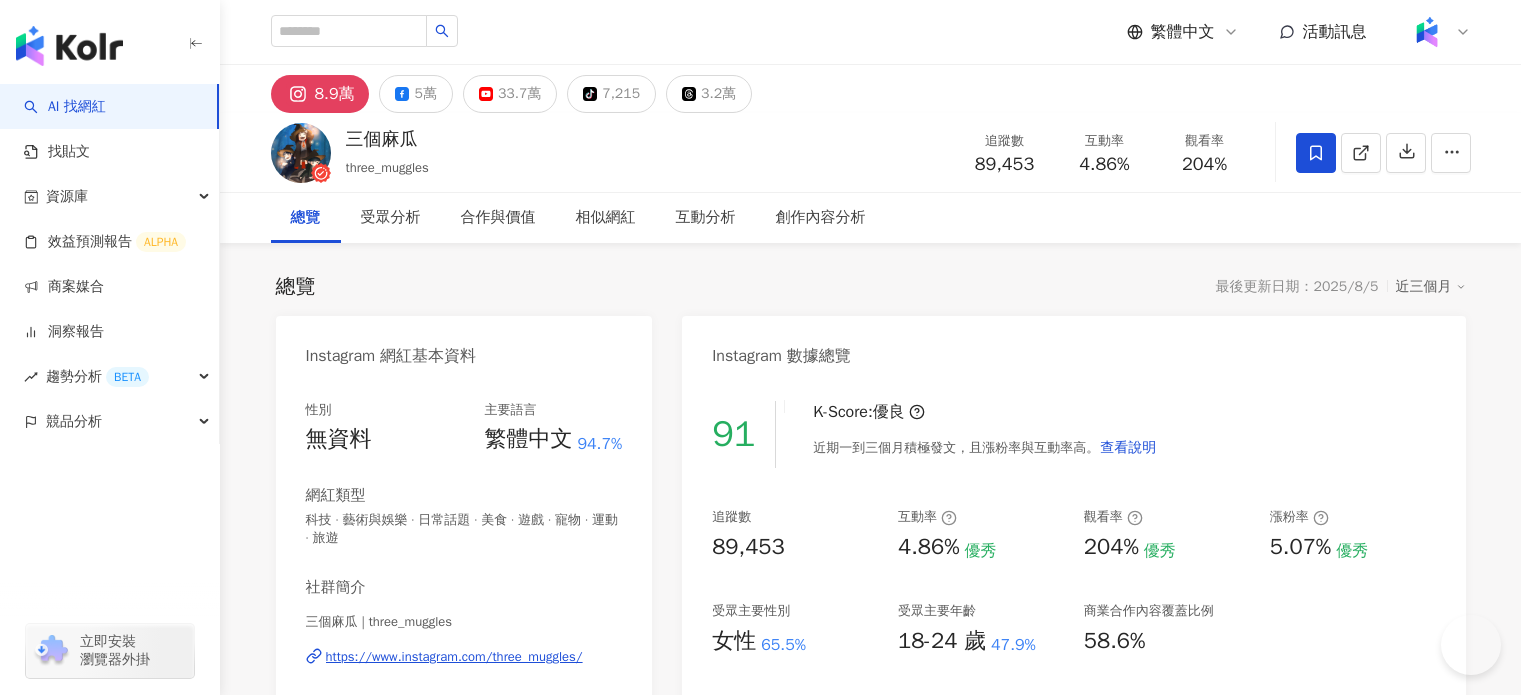 scroll, scrollTop: 0, scrollLeft: 0, axis: both 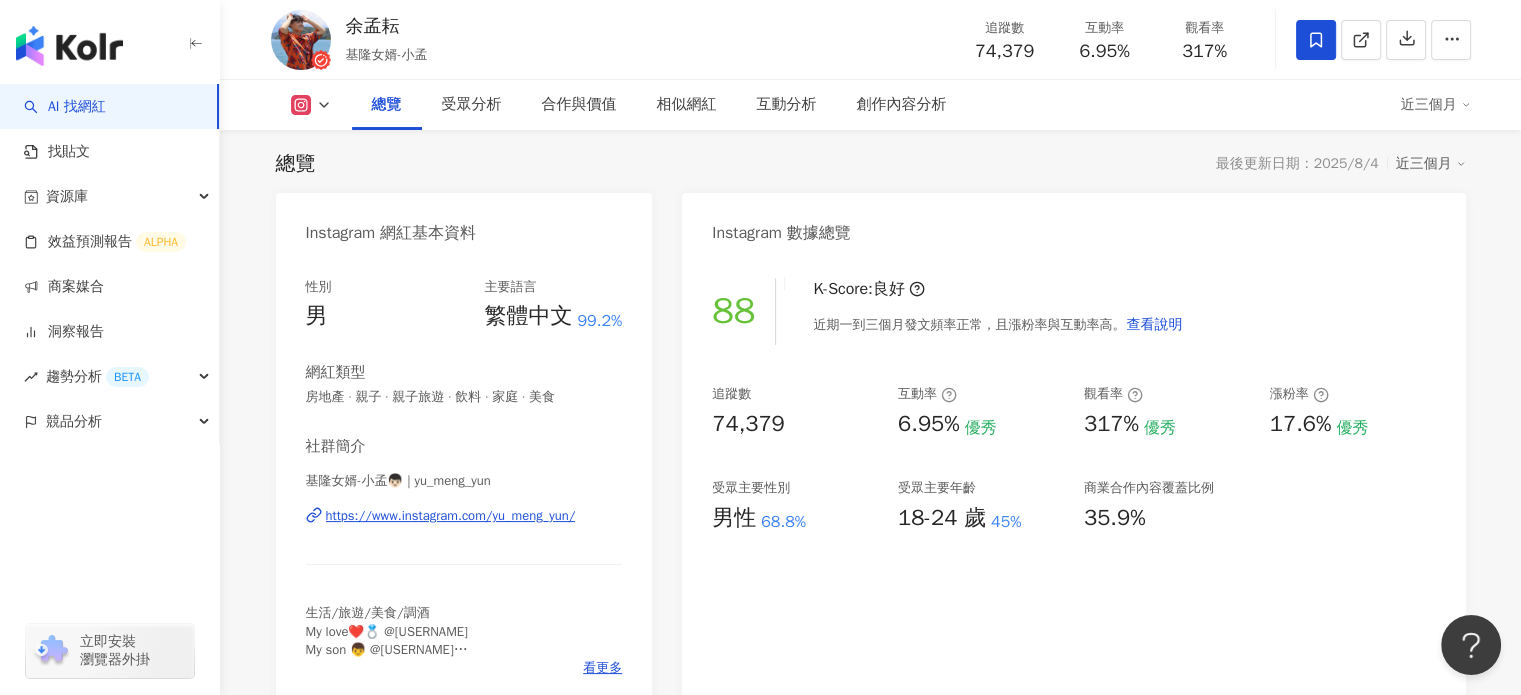 drag, startPoint x: 390, startPoint y: 35, endPoint x: 347, endPoint y: 19, distance: 45.88028 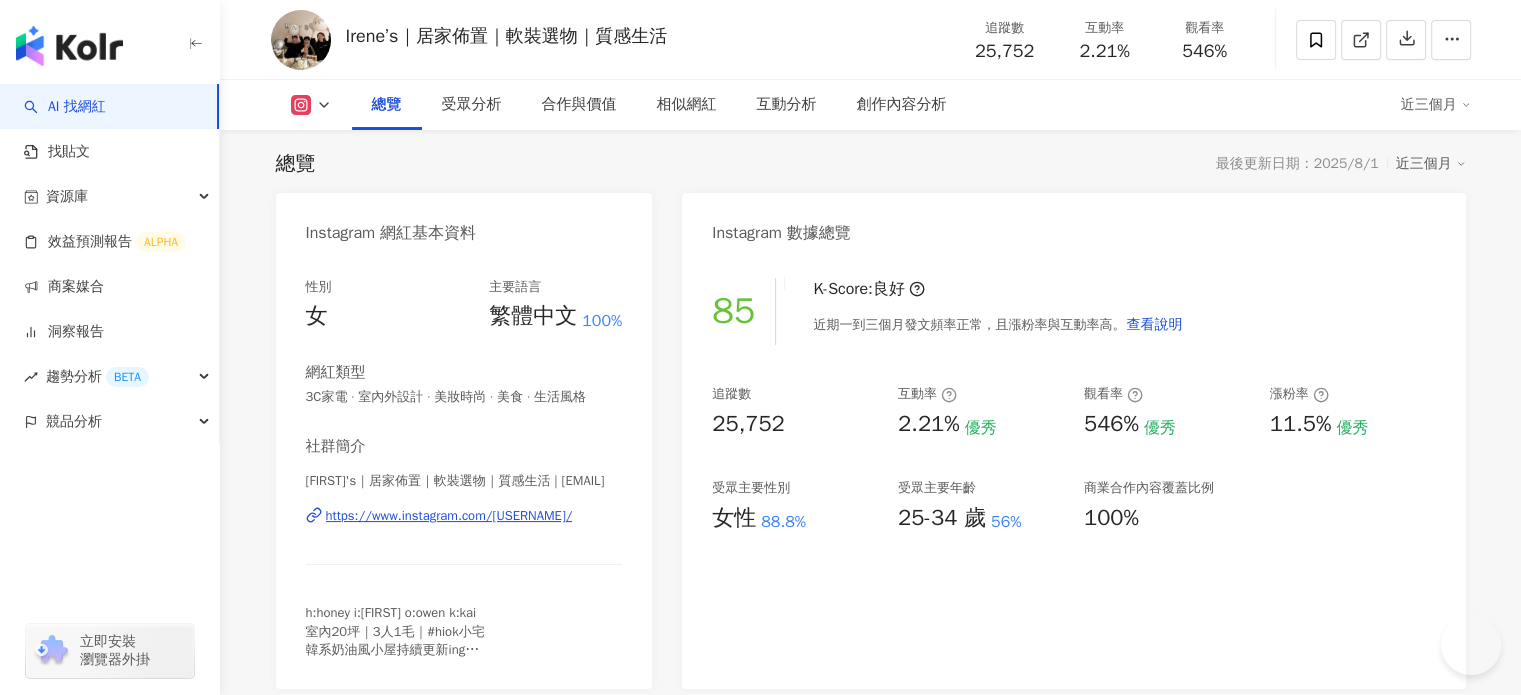 scroll, scrollTop: 123, scrollLeft: 0, axis: vertical 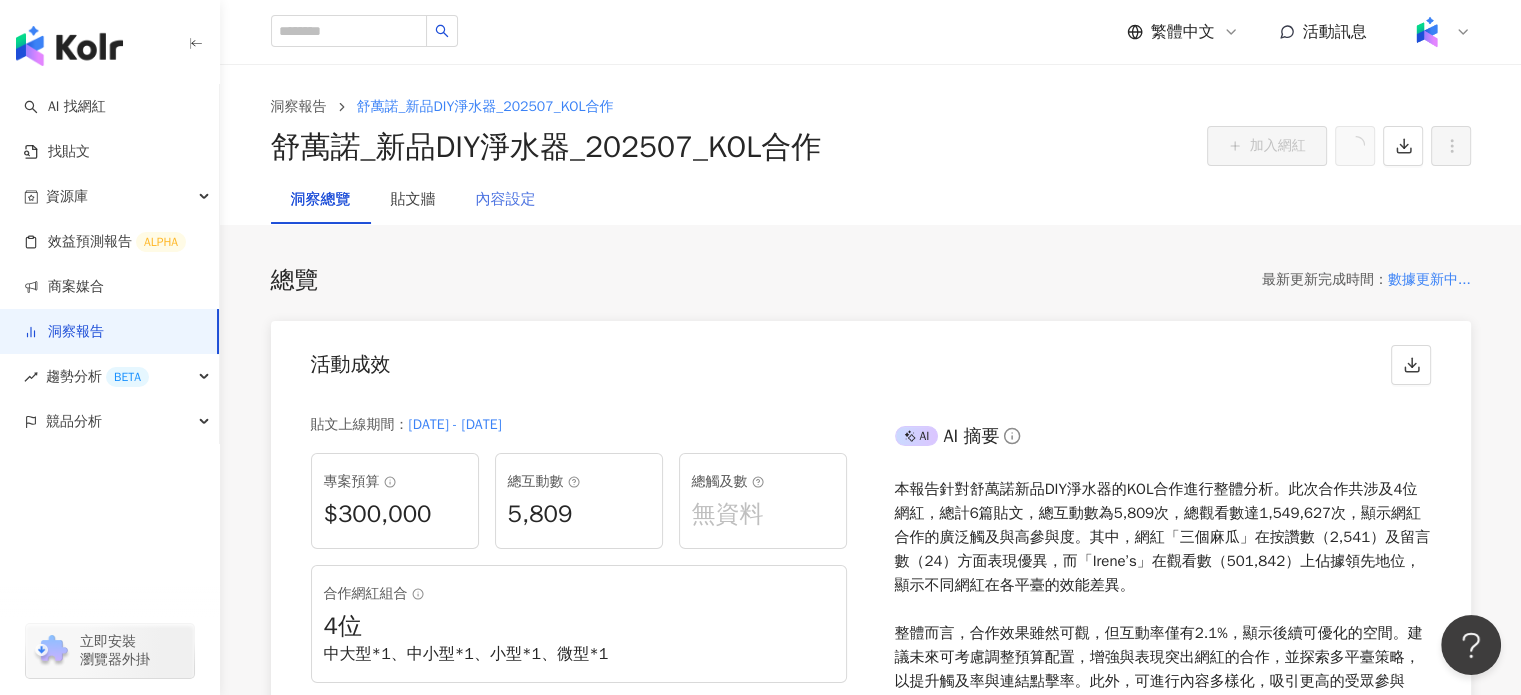 click on "內容設定" at bounding box center [506, 200] 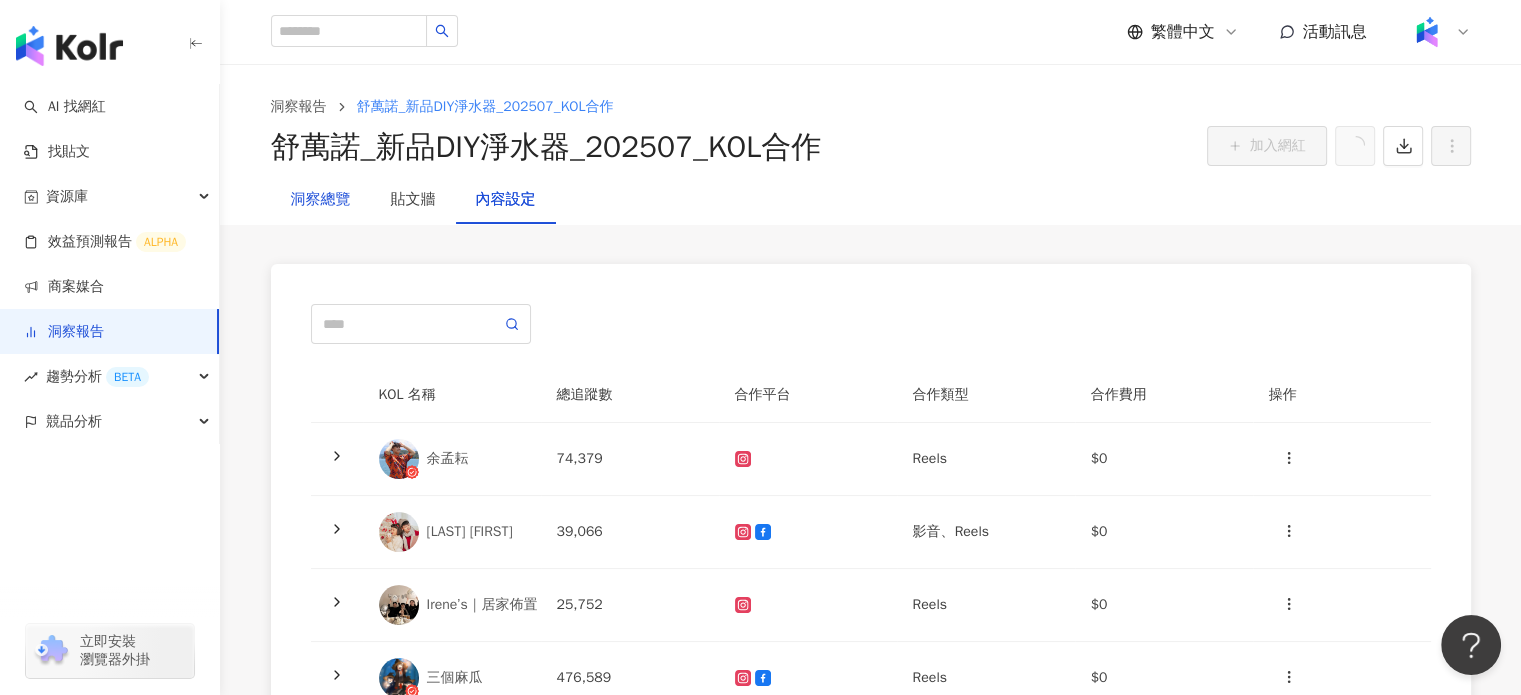 click on "洞察總覽" at bounding box center (321, 200) 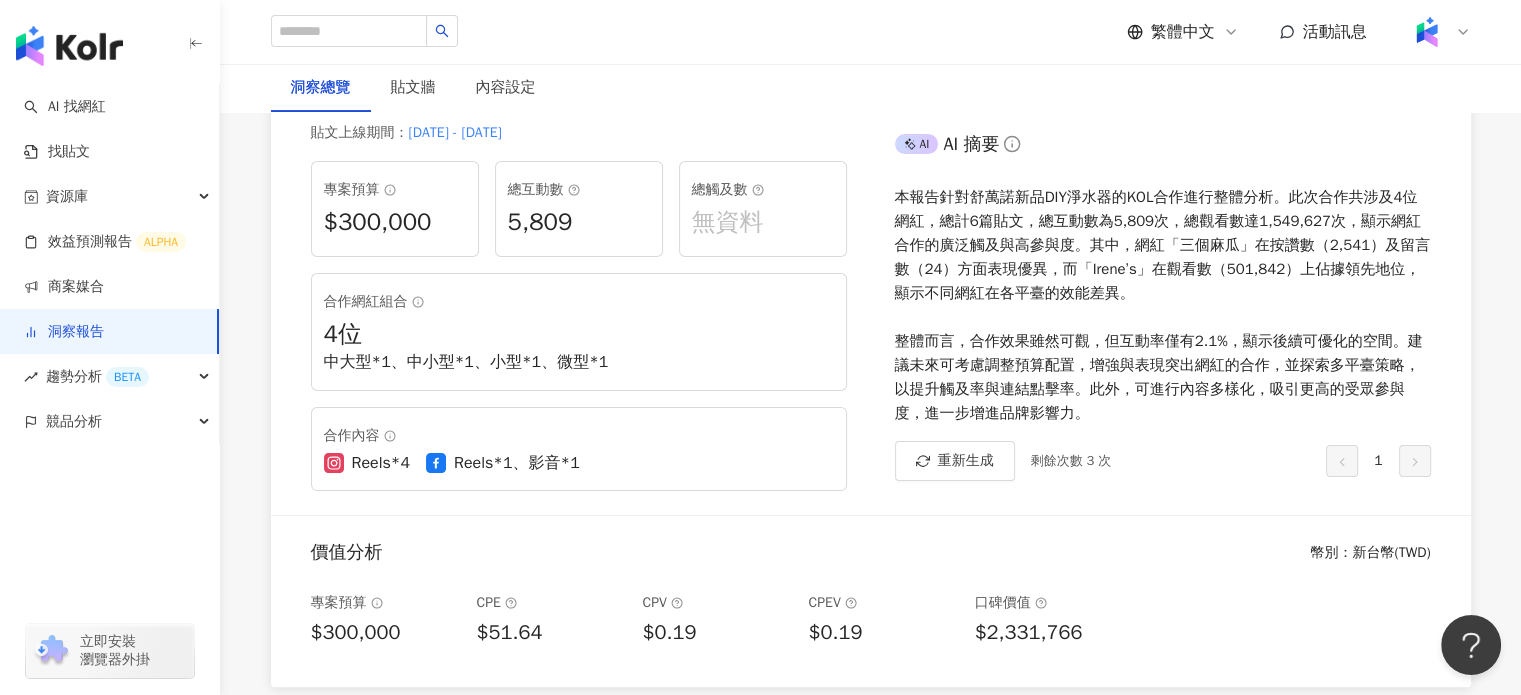 scroll, scrollTop: 100, scrollLeft: 0, axis: vertical 